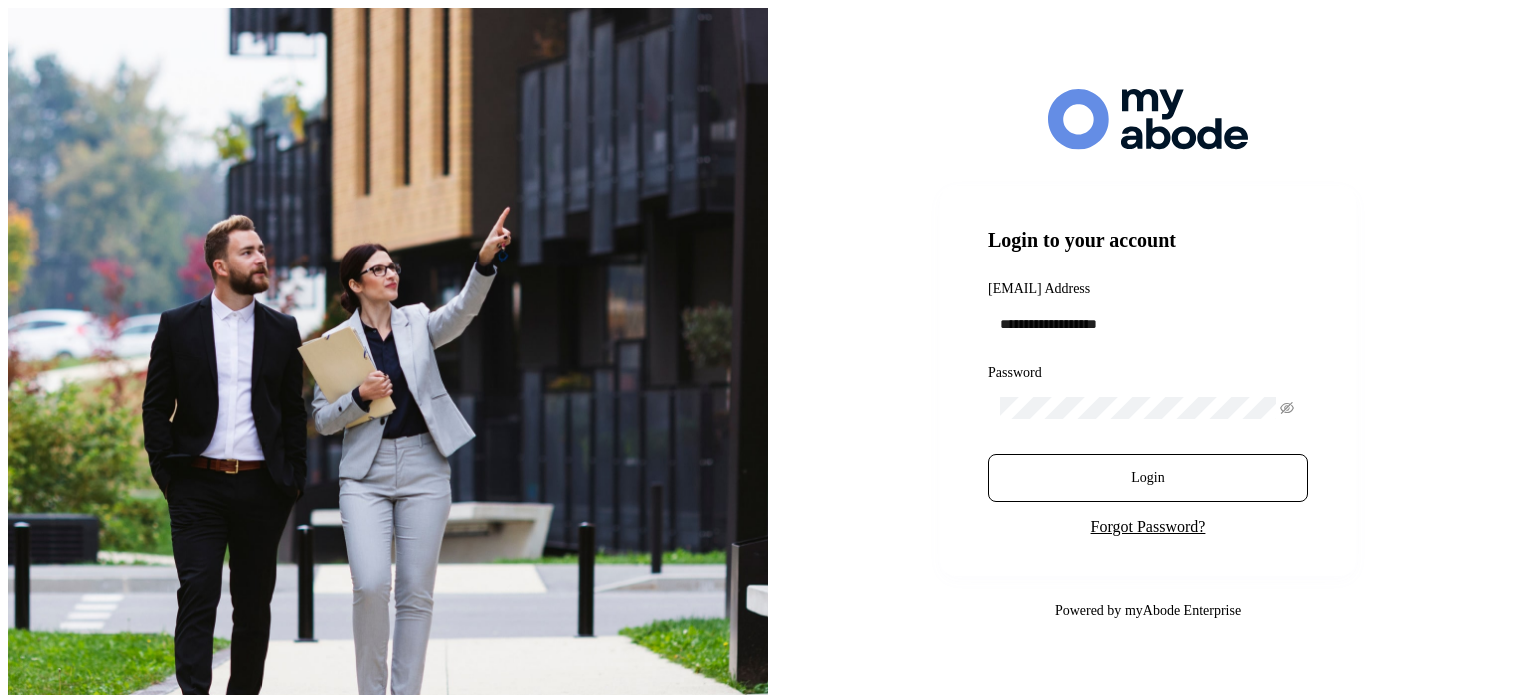 scroll, scrollTop: 0, scrollLeft: 0, axis: both 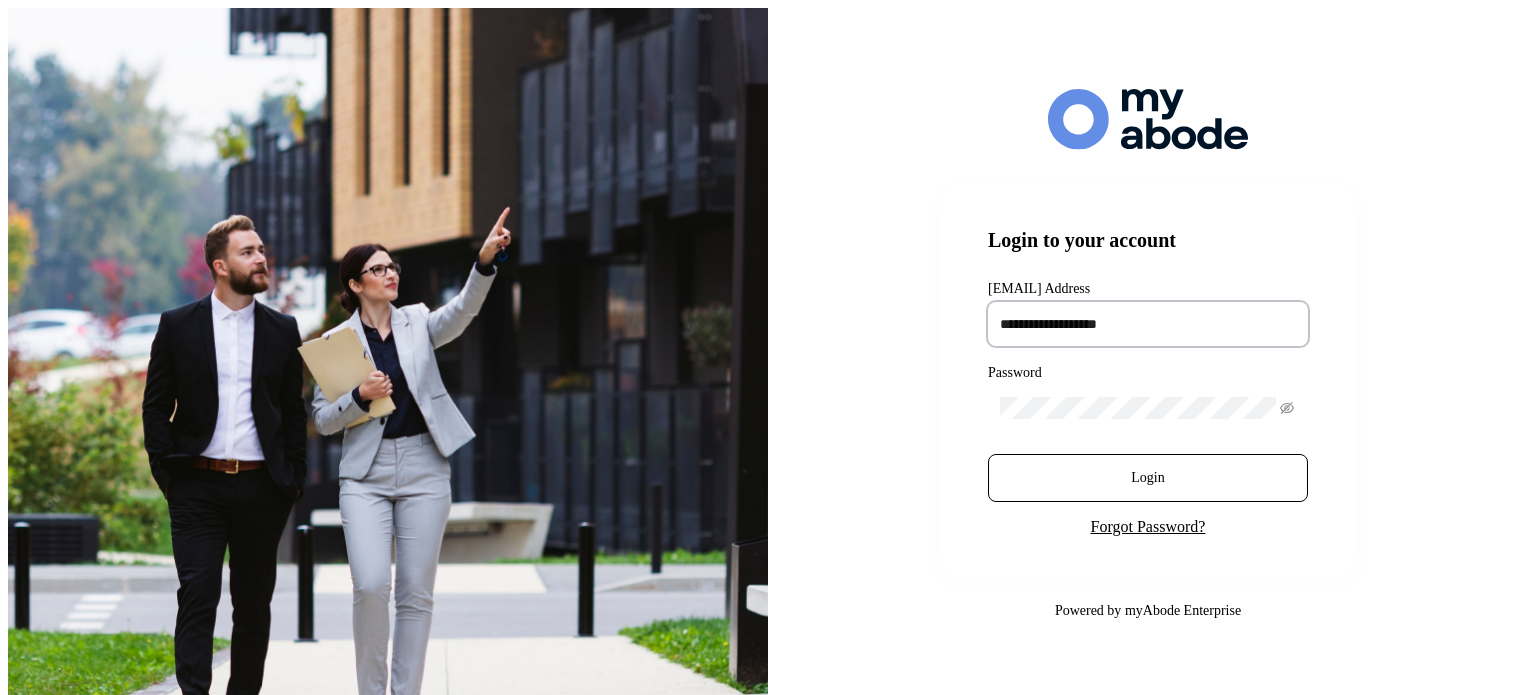 click at bounding box center [1148, 324] 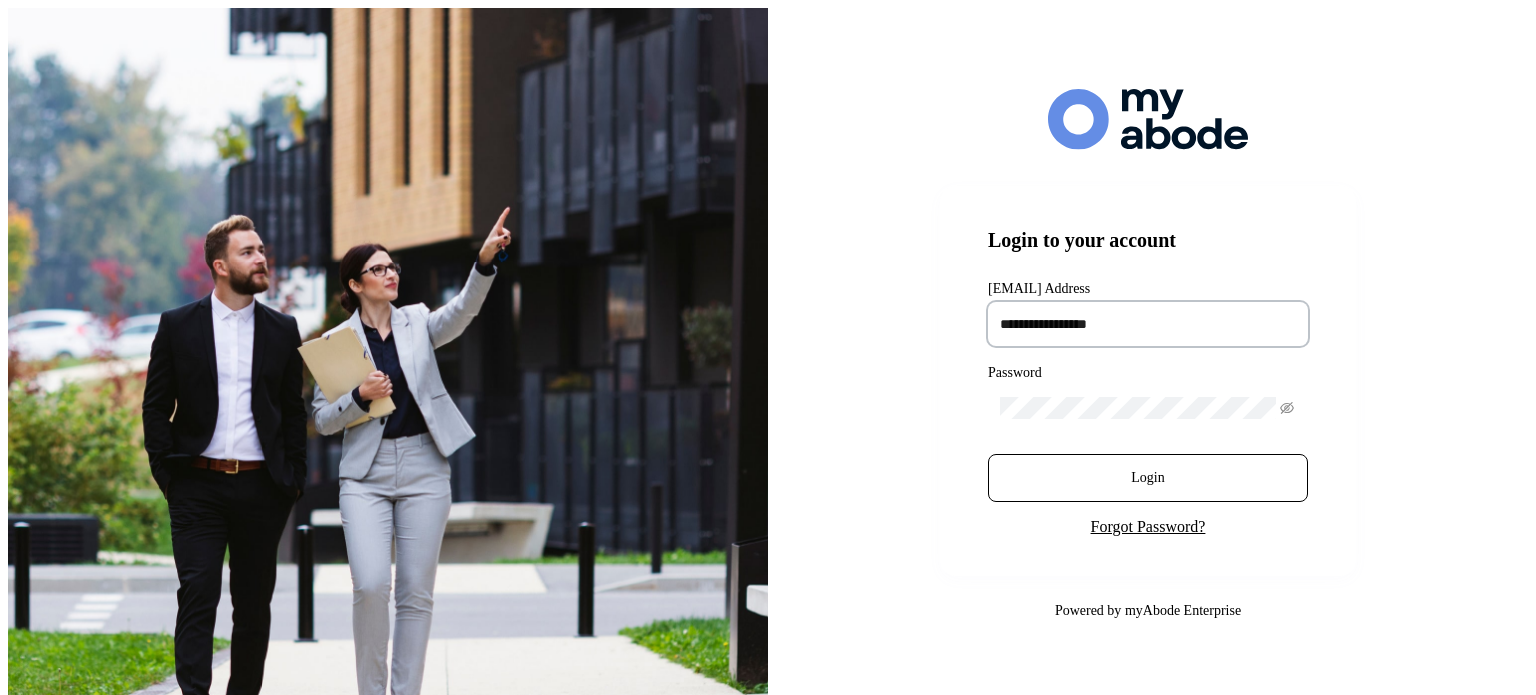 type on "**********" 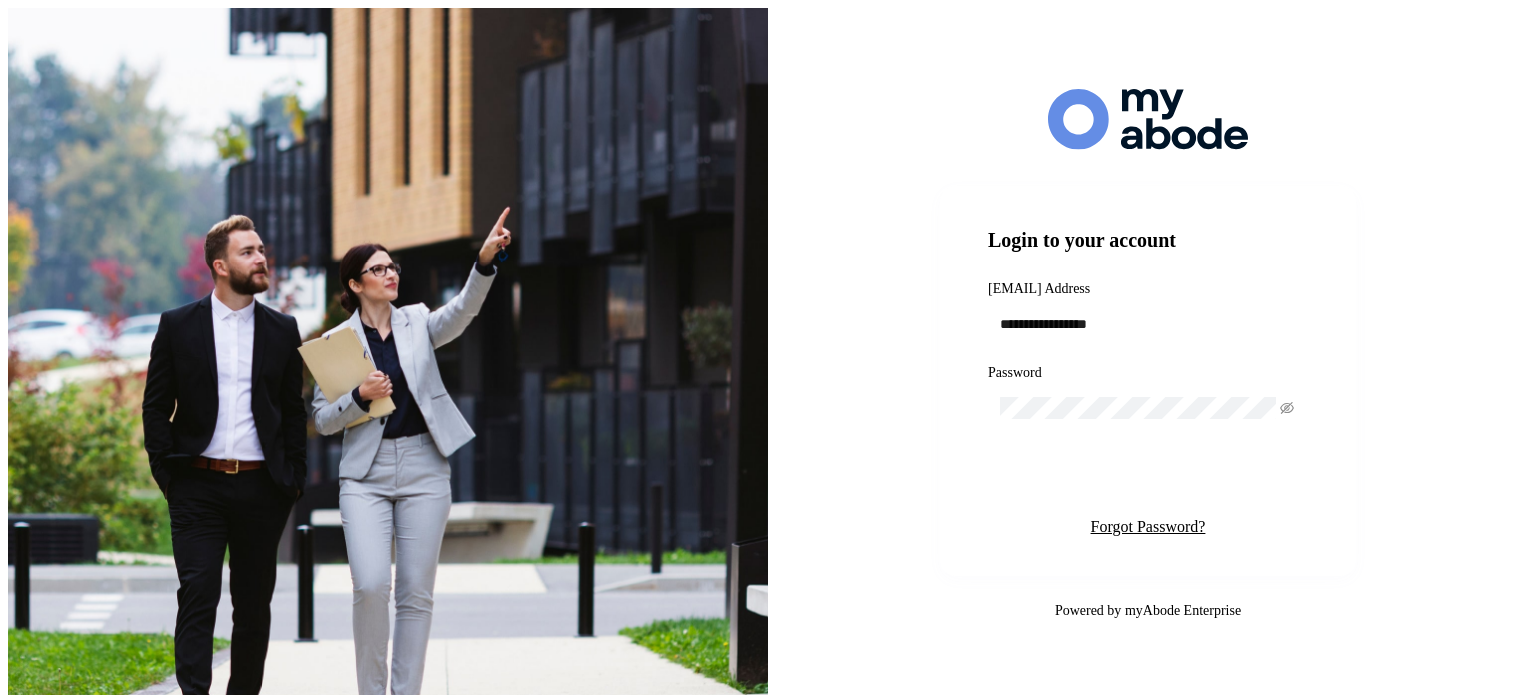 click on "Login" at bounding box center (1147, 478) 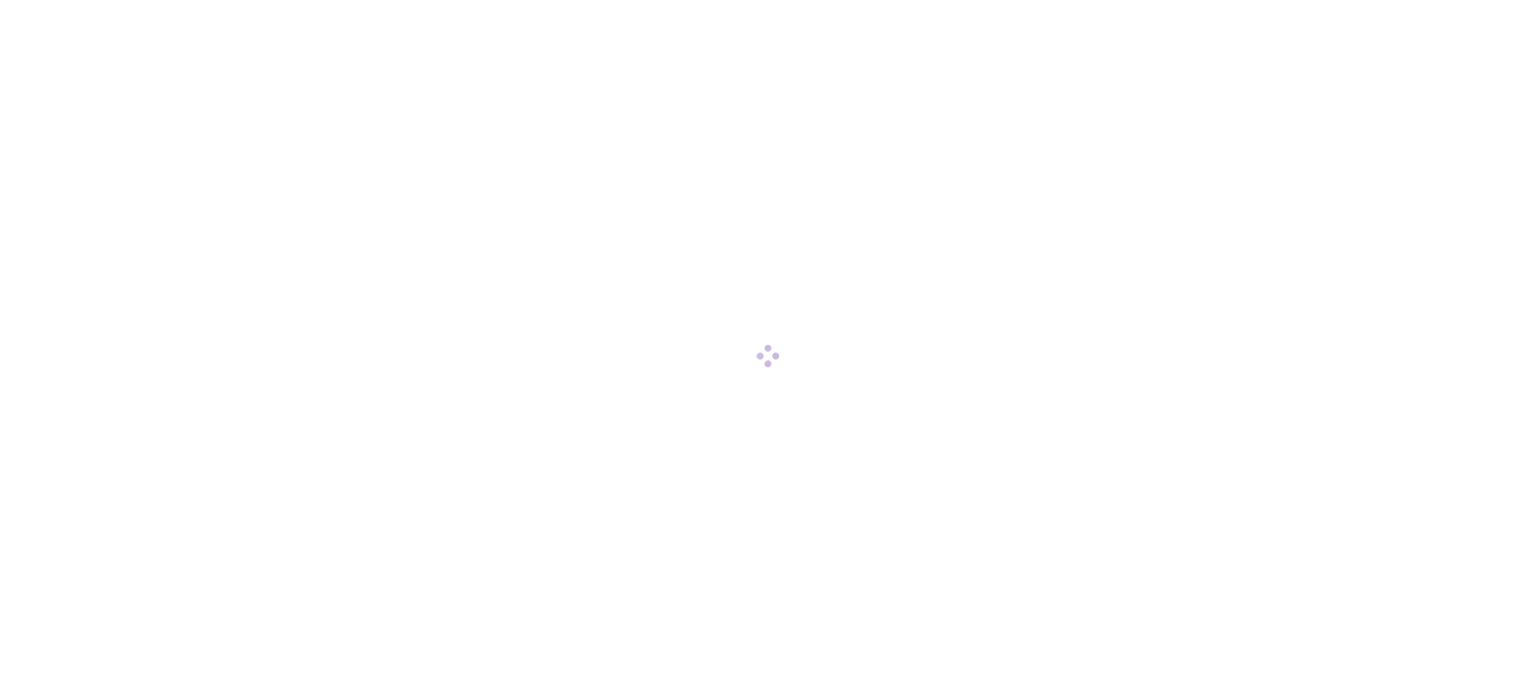 scroll, scrollTop: 0, scrollLeft: 0, axis: both 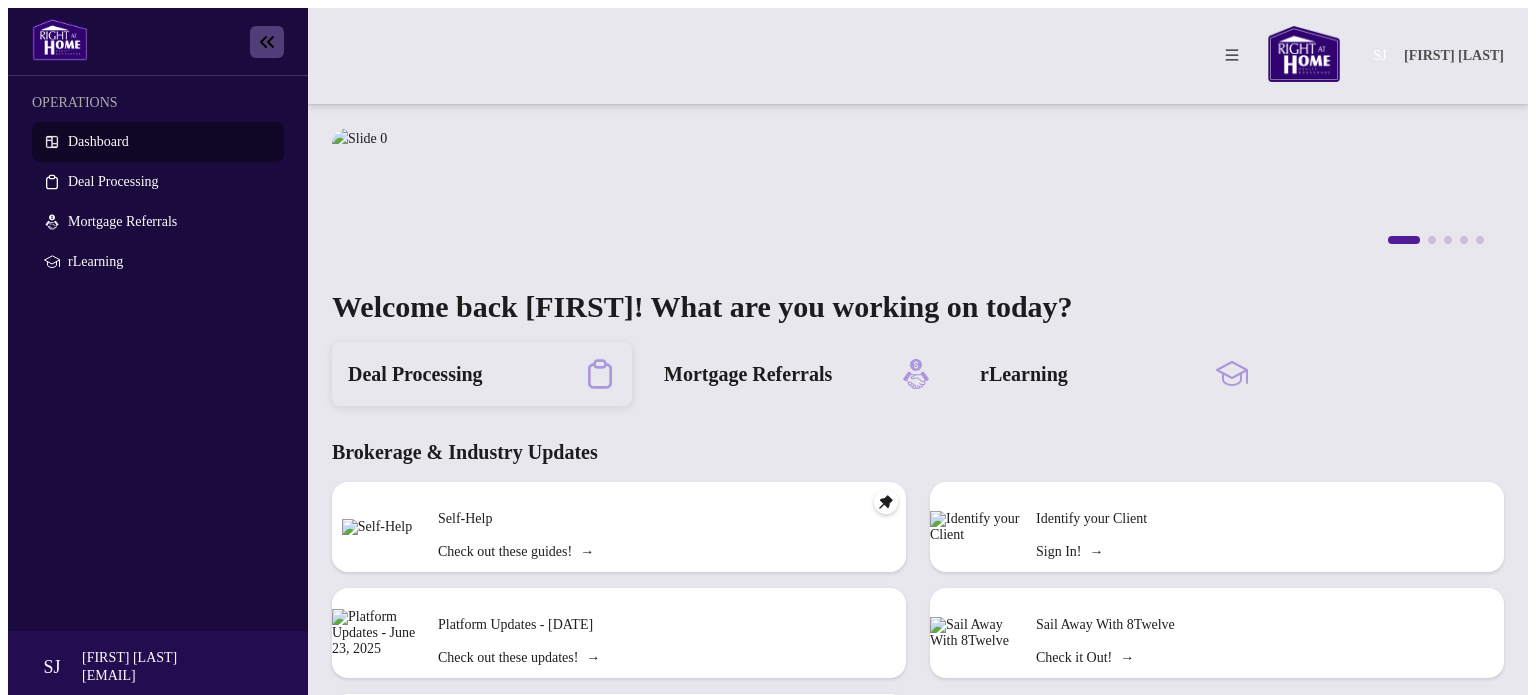 click on "Deal Processing" at bounding box center [415, 374] 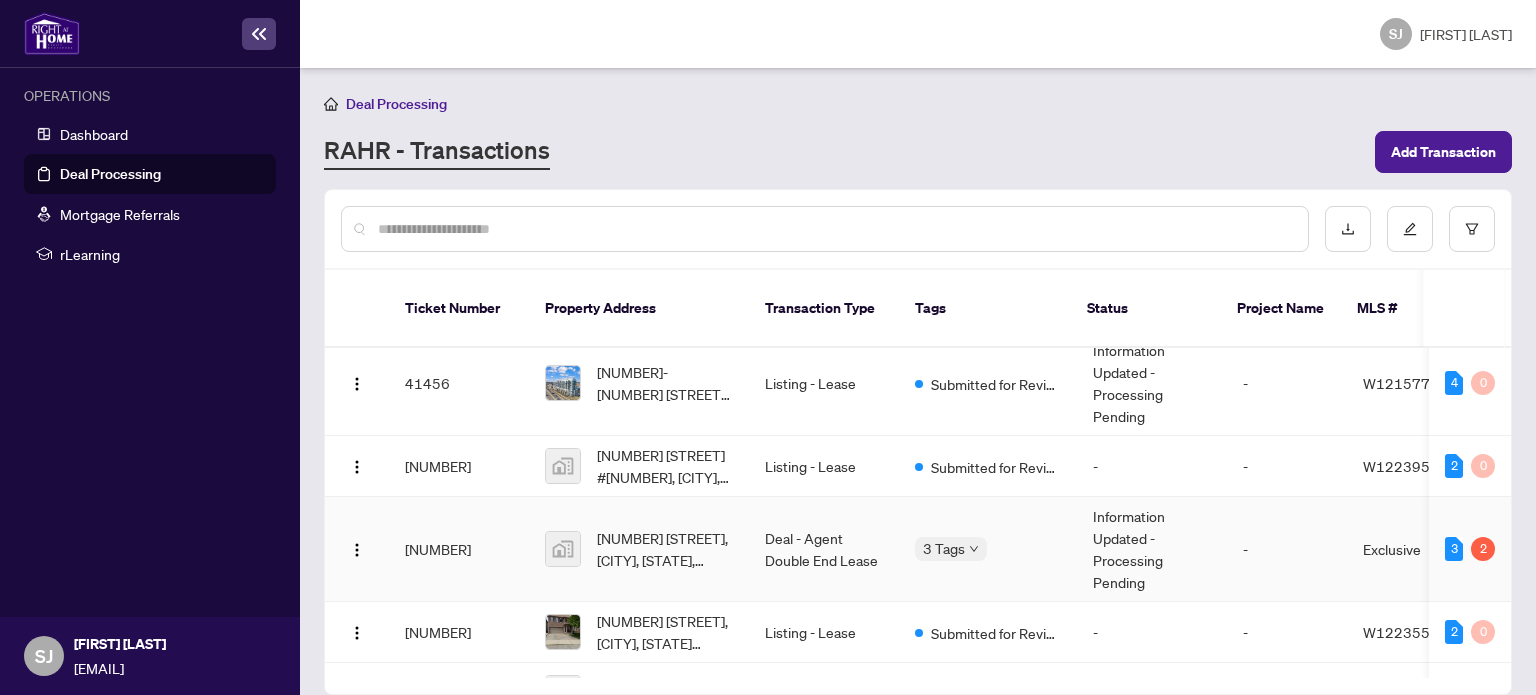 scroll, scrollTop: 0, scrollLeft: 0, axis: both 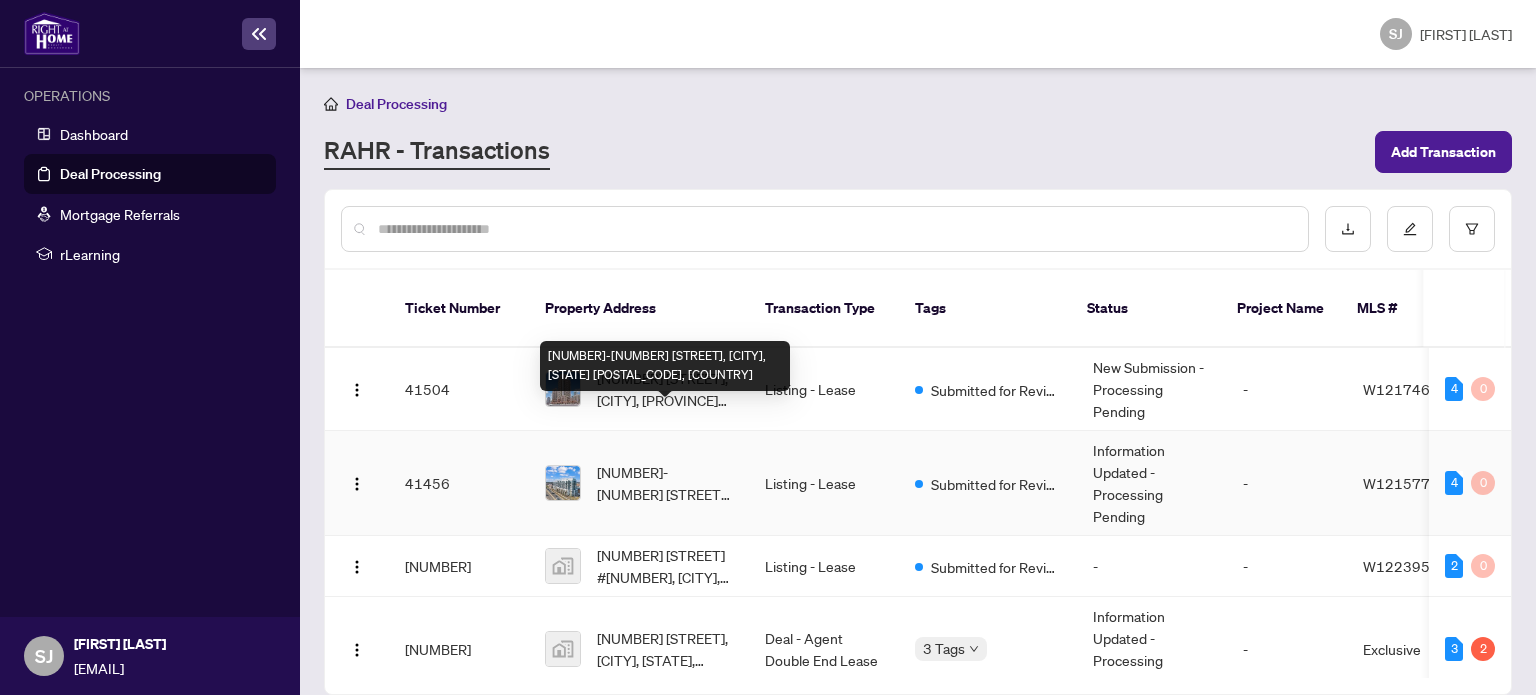 click on "[NUMBER]-[NUMBER] [STREET], [CITY], [STATE] [POSTAL_CODE], [COUNTRY]" at bounding box center [665, 483] 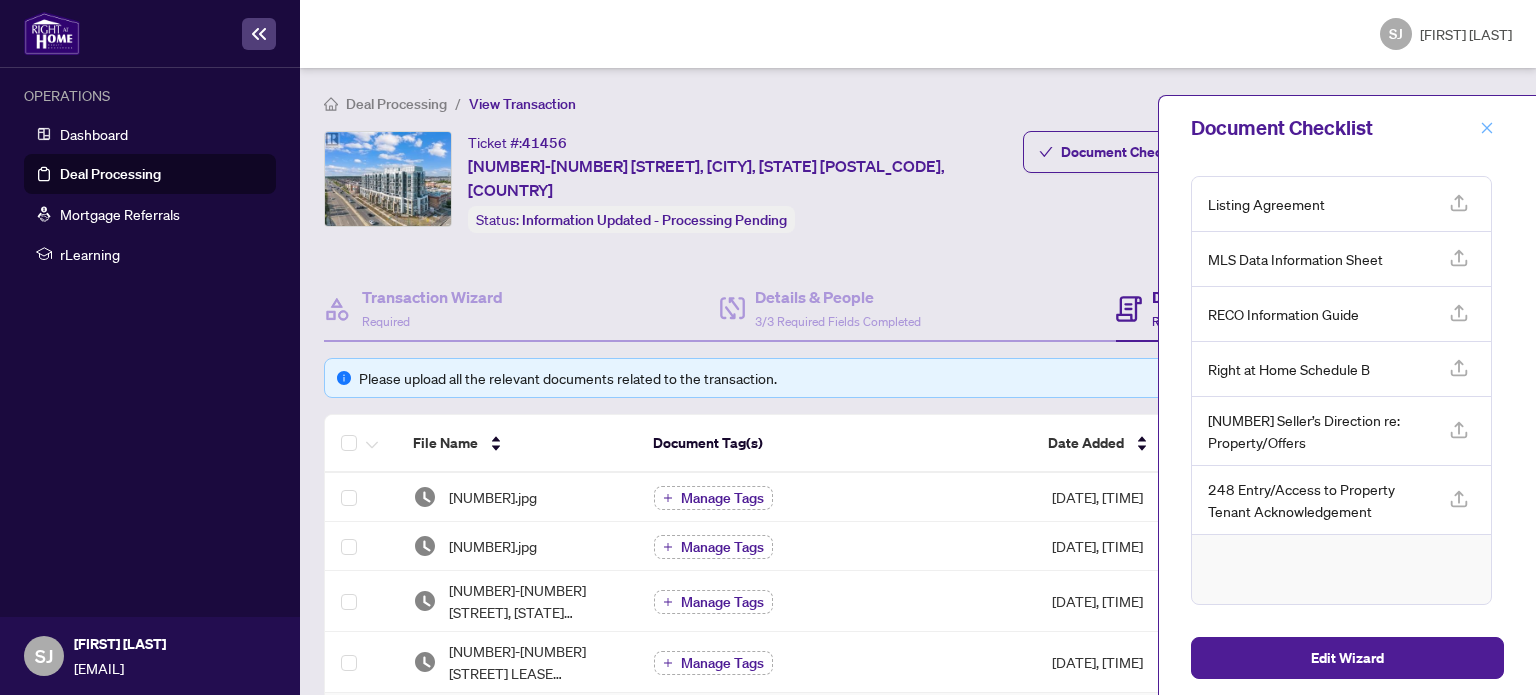 click at bounding box center (1487, 127) 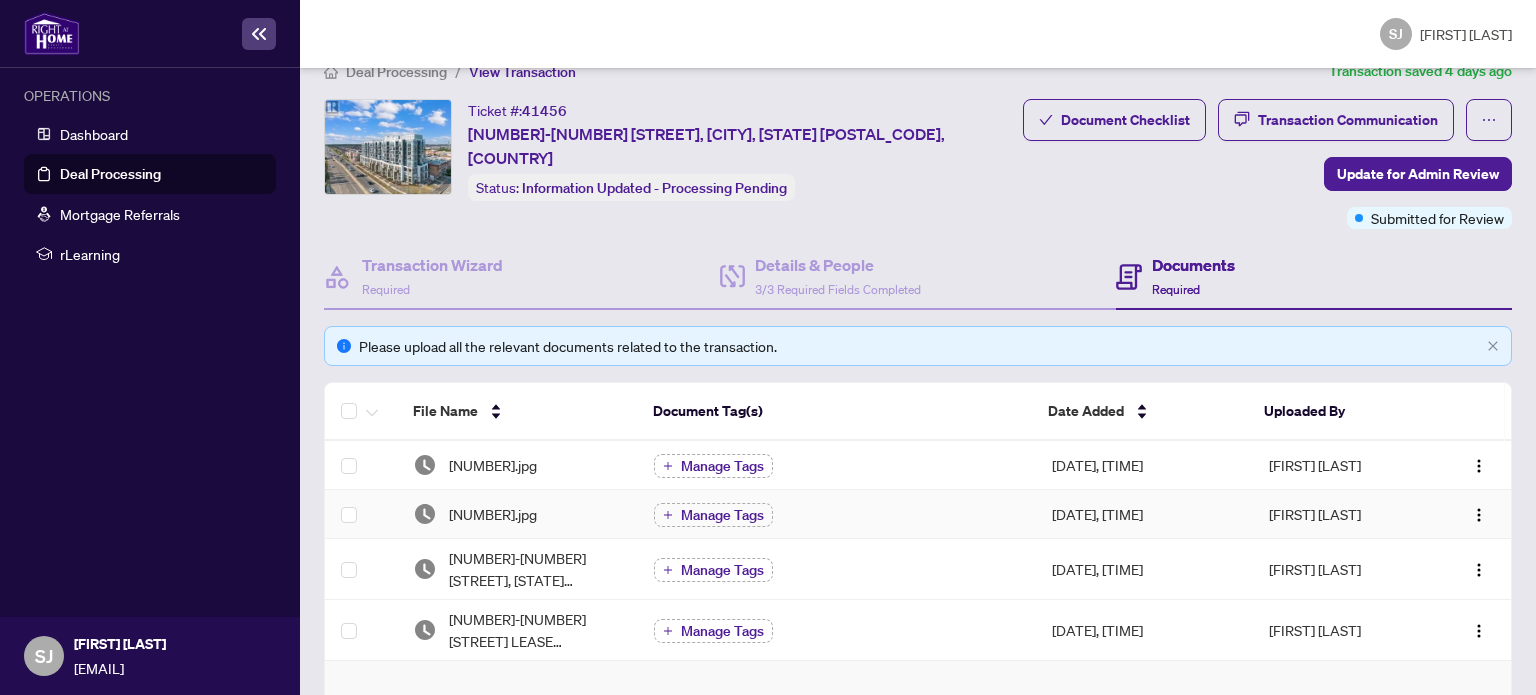 scroll, scrollTop: 0, scrollLeft: 0, axis: both 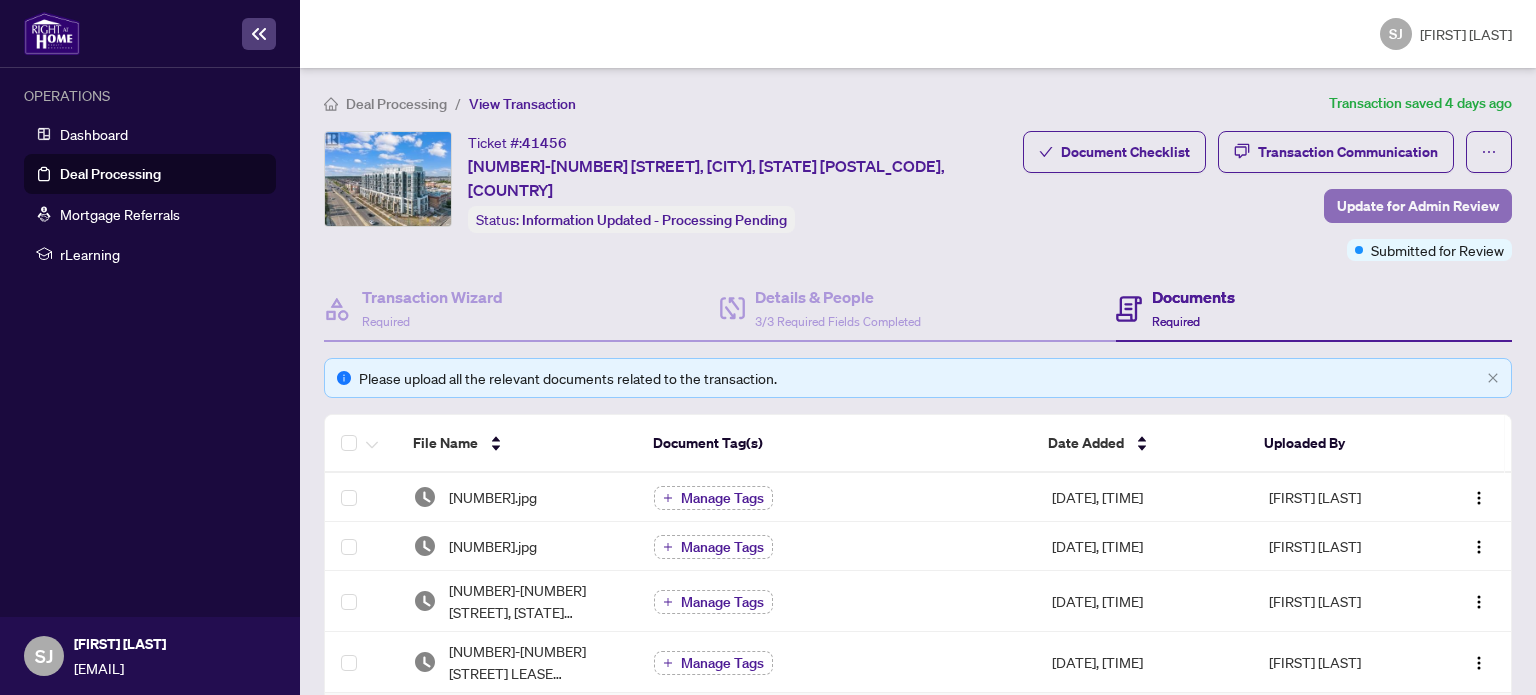 click on "Update for Admin Review" at bounding box center (1418, 206) 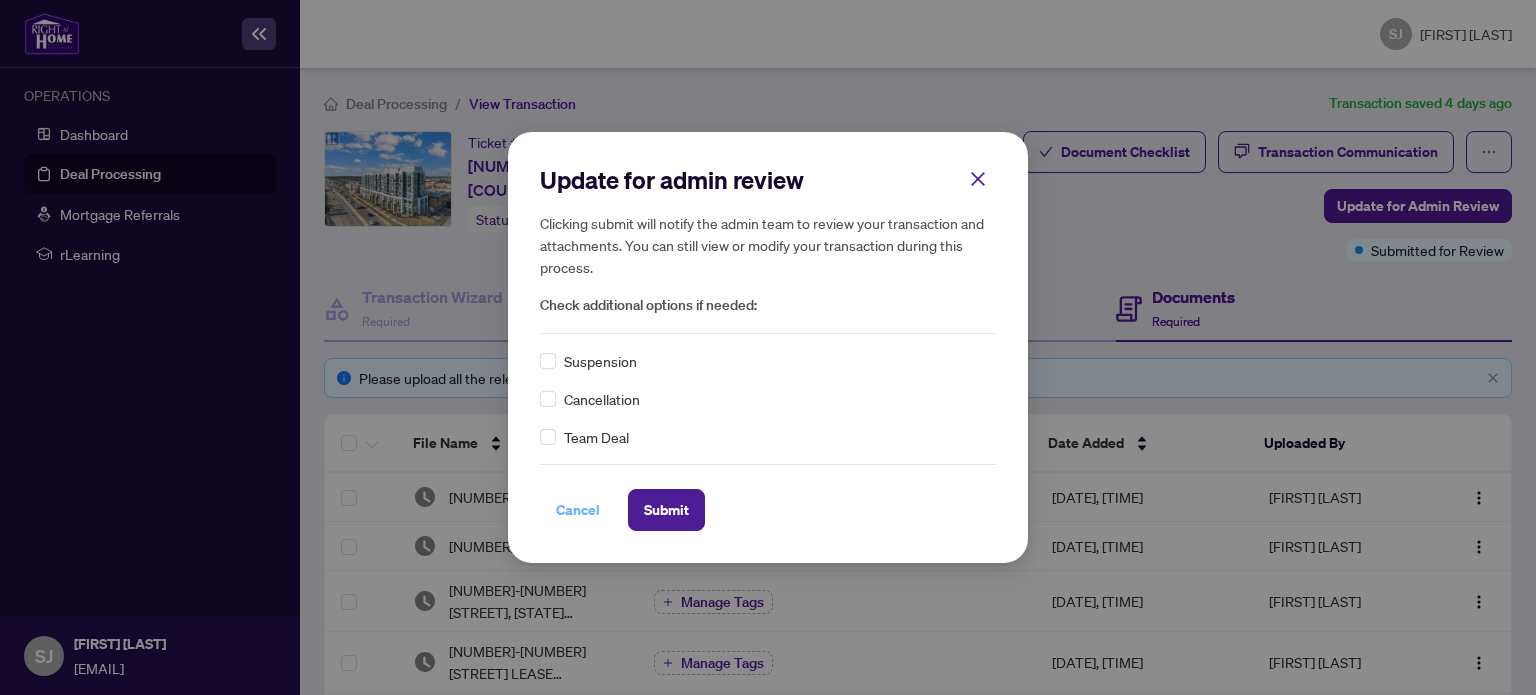 click on "Cancel" at bounding box center [578, 510] 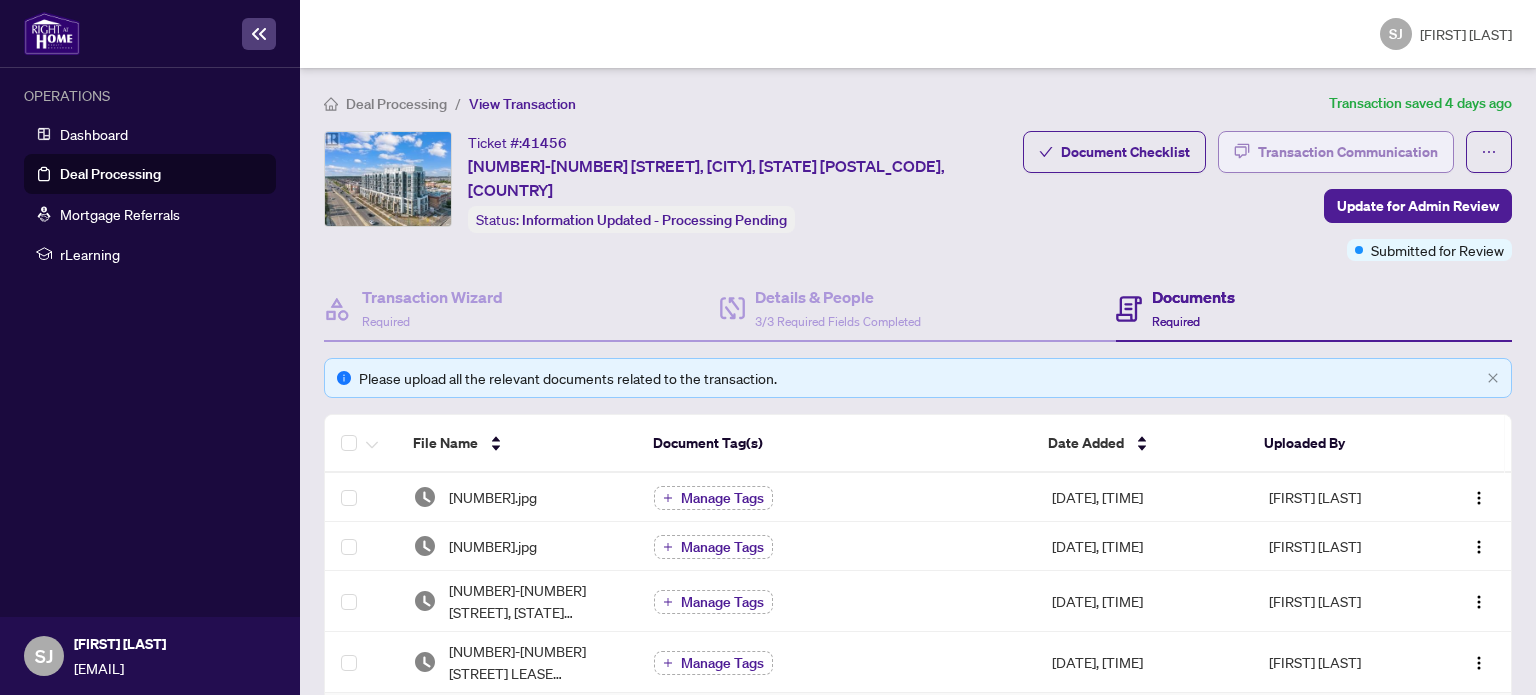 click on "Transaction Communication" at bounding box center [1348, 152] 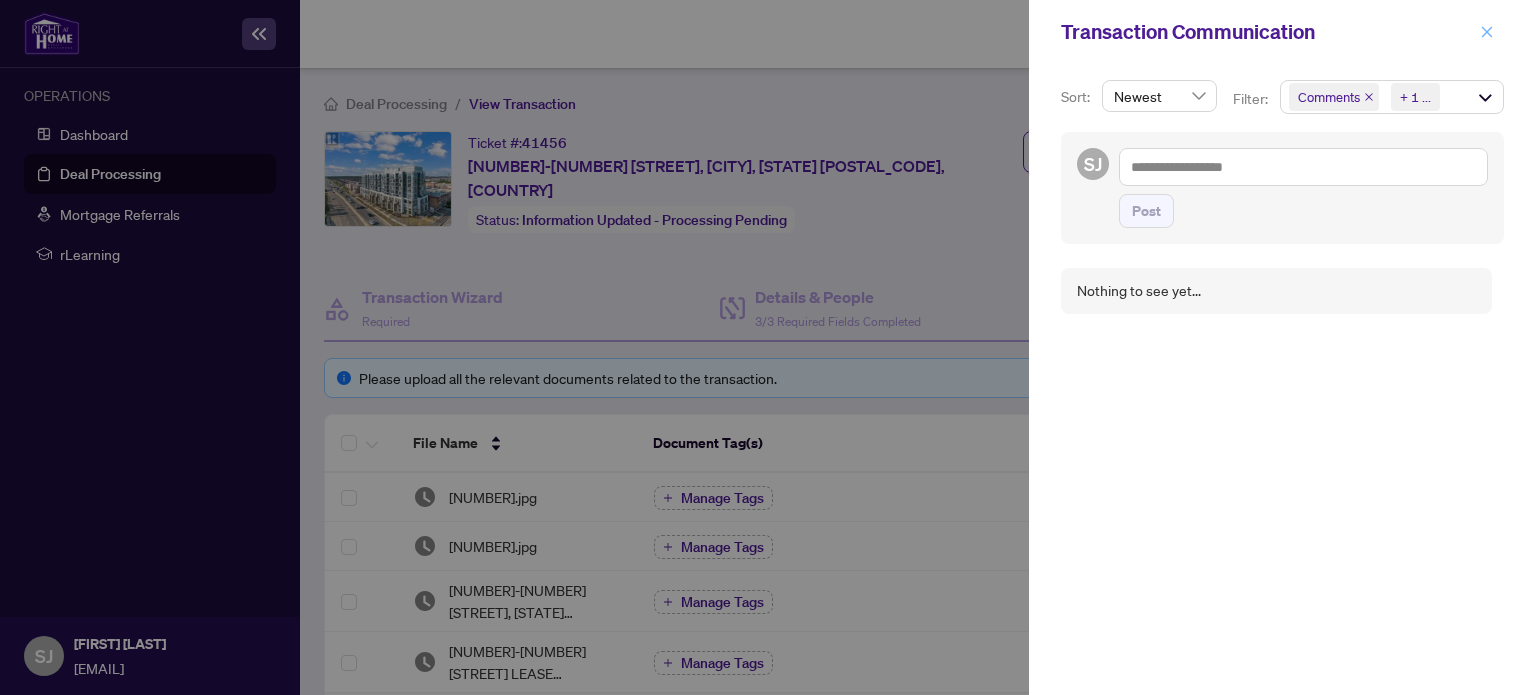 click at bounding box center (1487, 32) 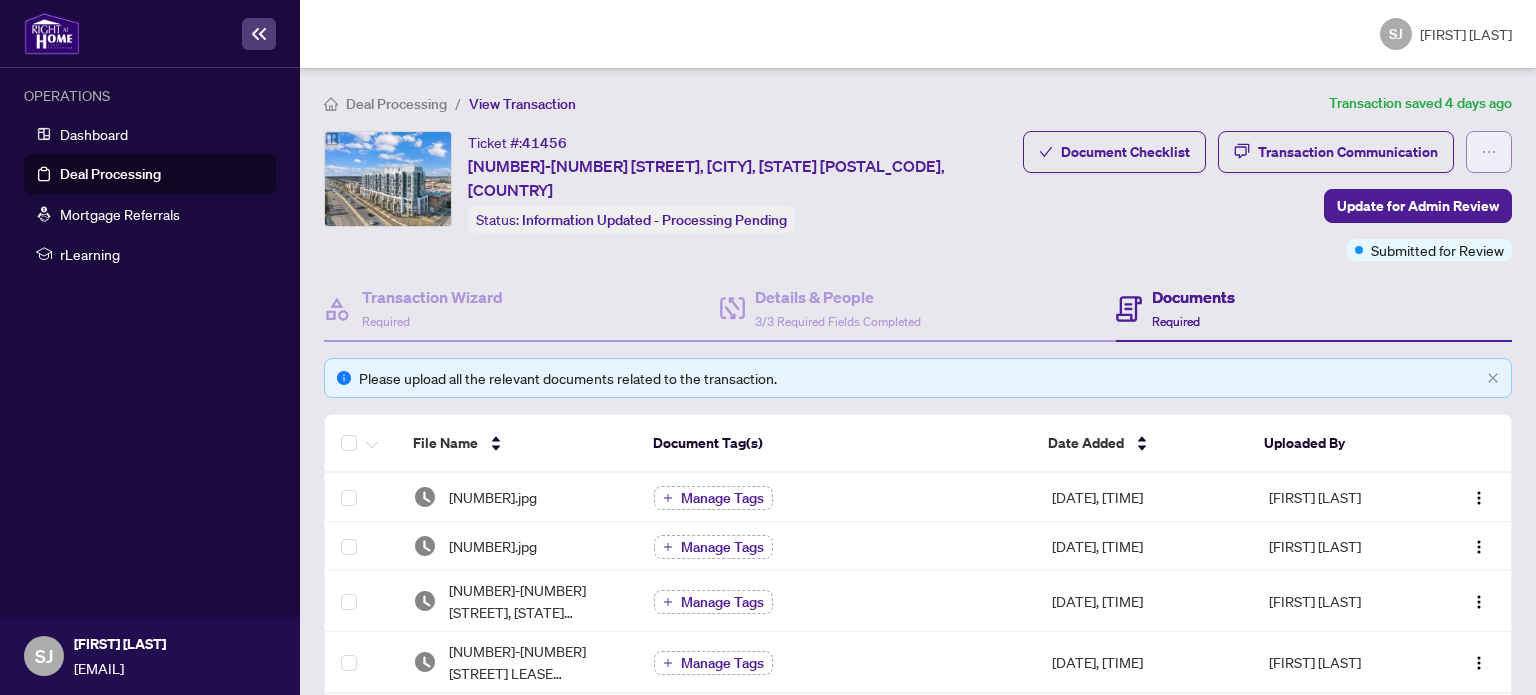 click at bounding box center [1489, 152] 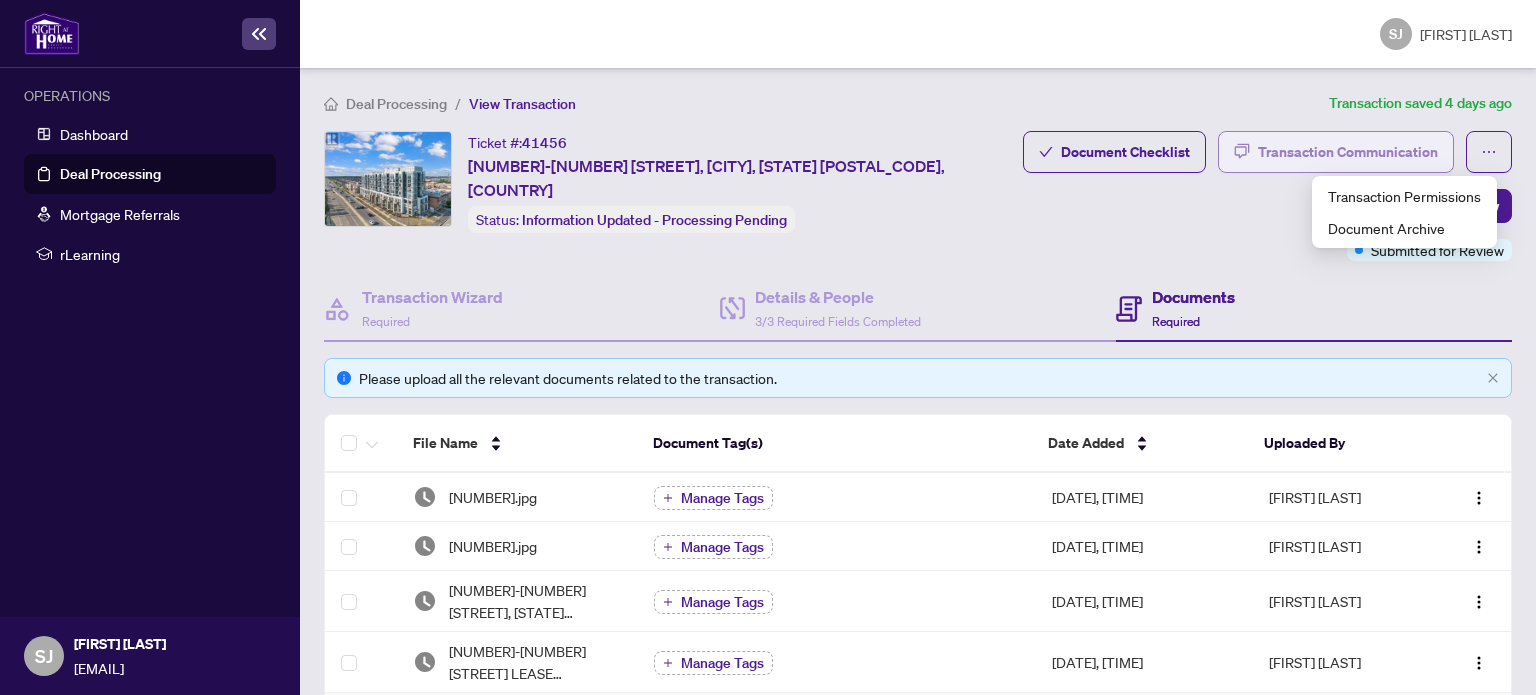 click on "Transaction Communication" at bounding box center [1348, 152] 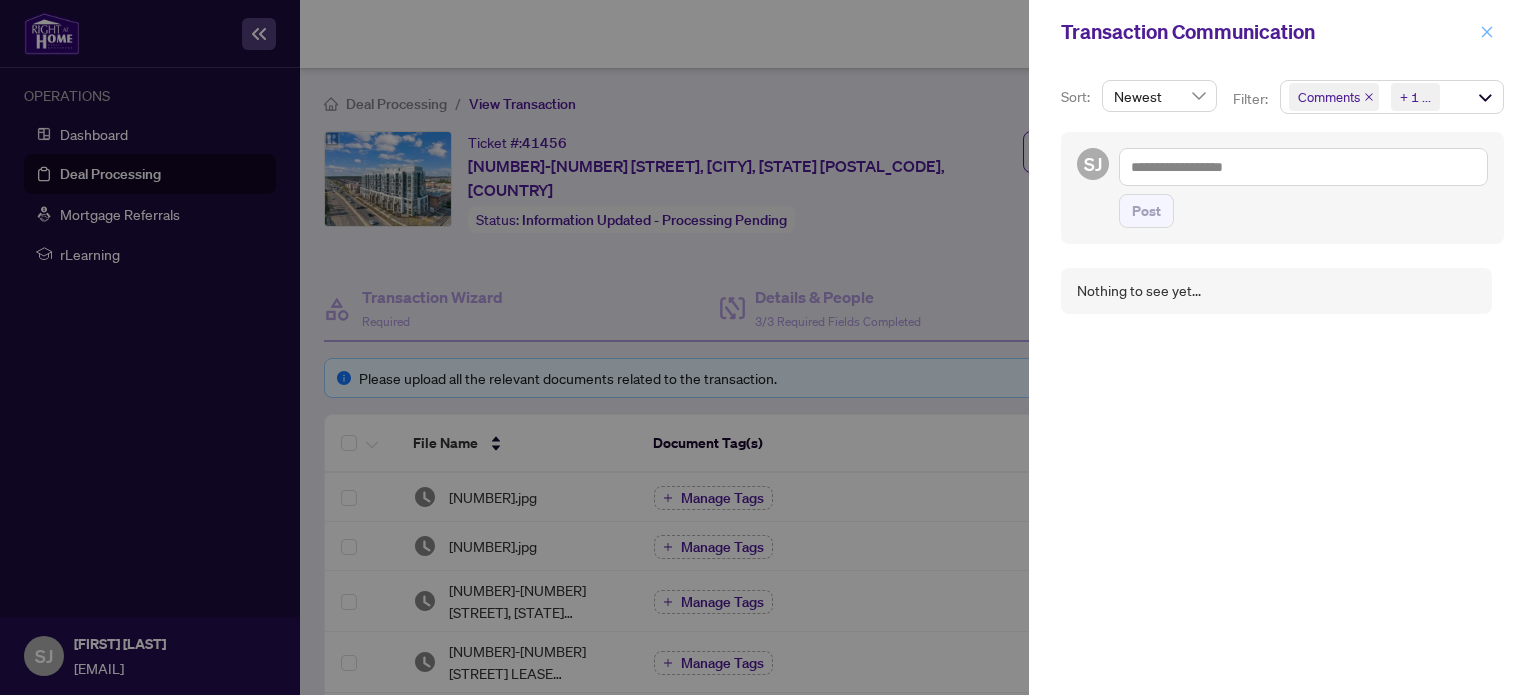 click at bounding box center (1487, 32) 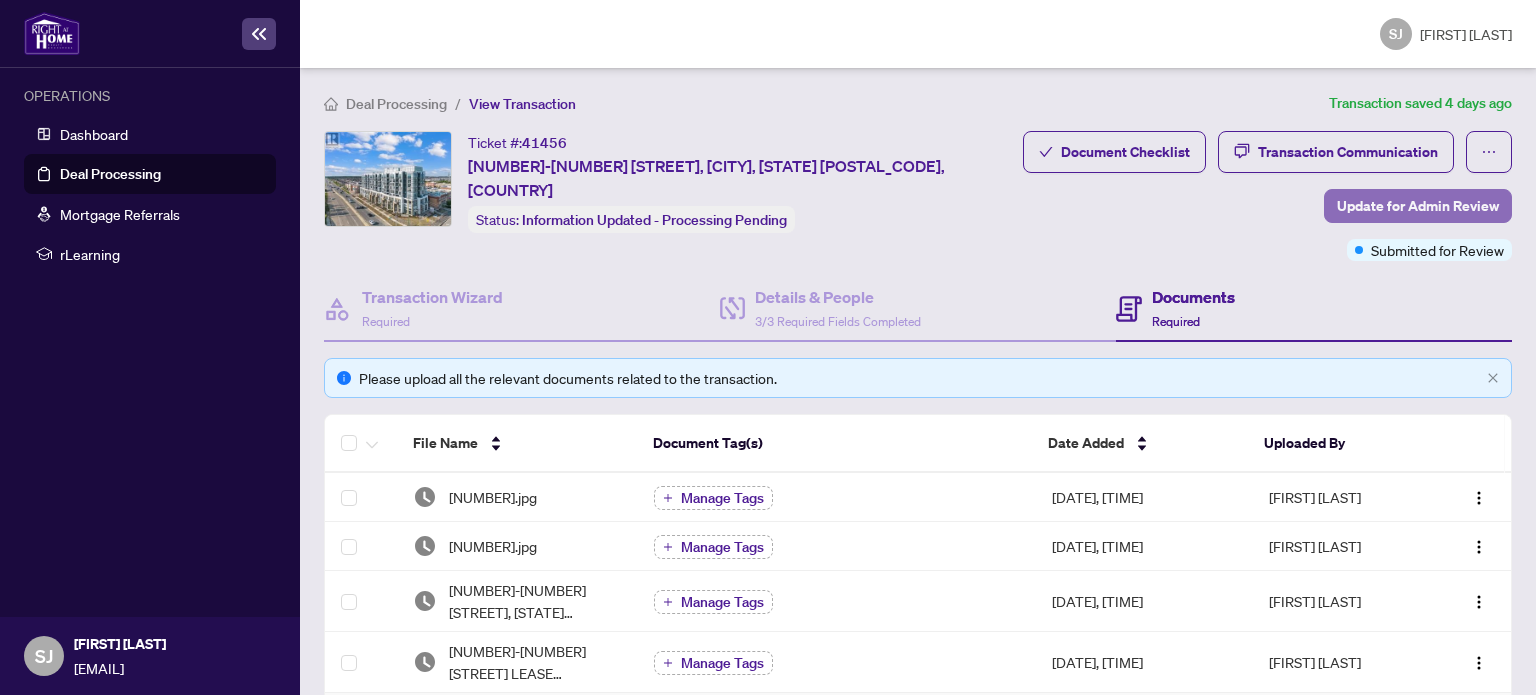 click on "Update for Admin Review" at bounding box center [1418, 206] 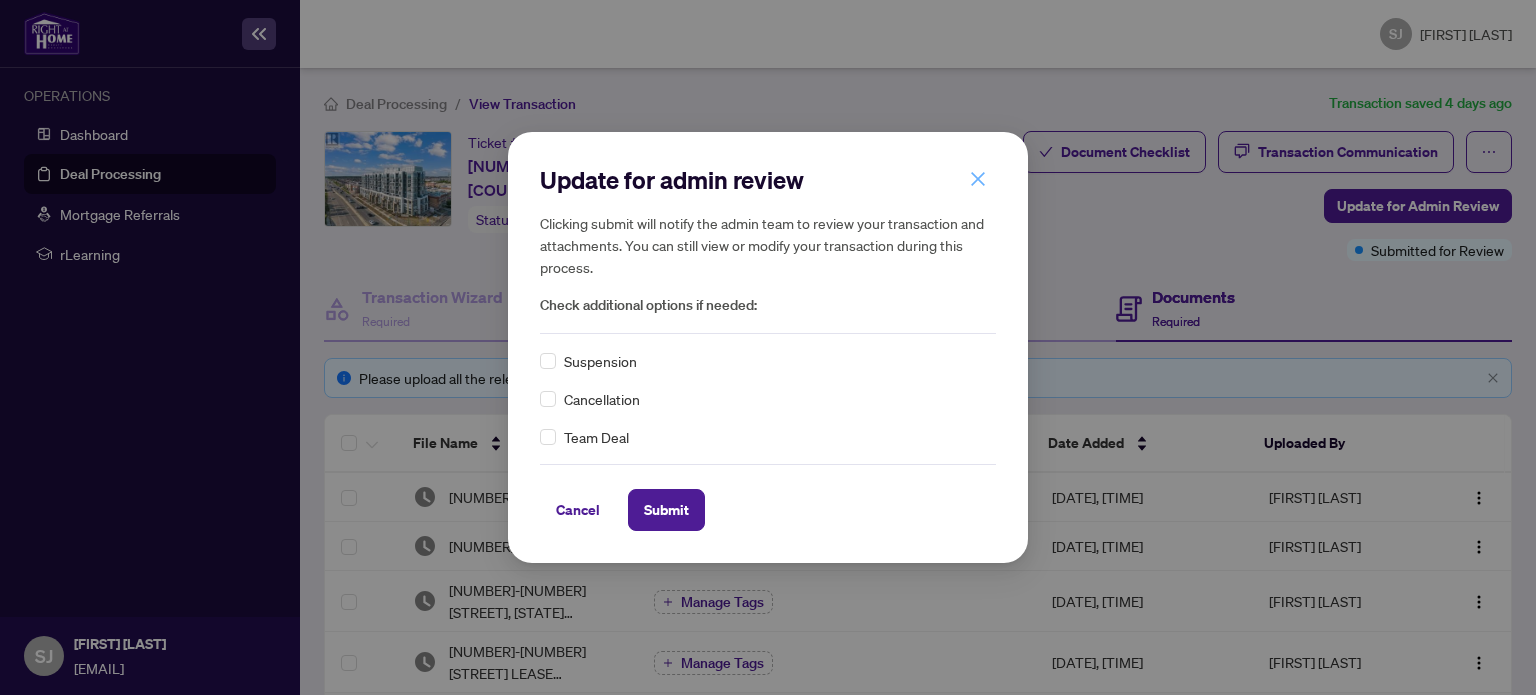 click at bounding box center (978, 179) 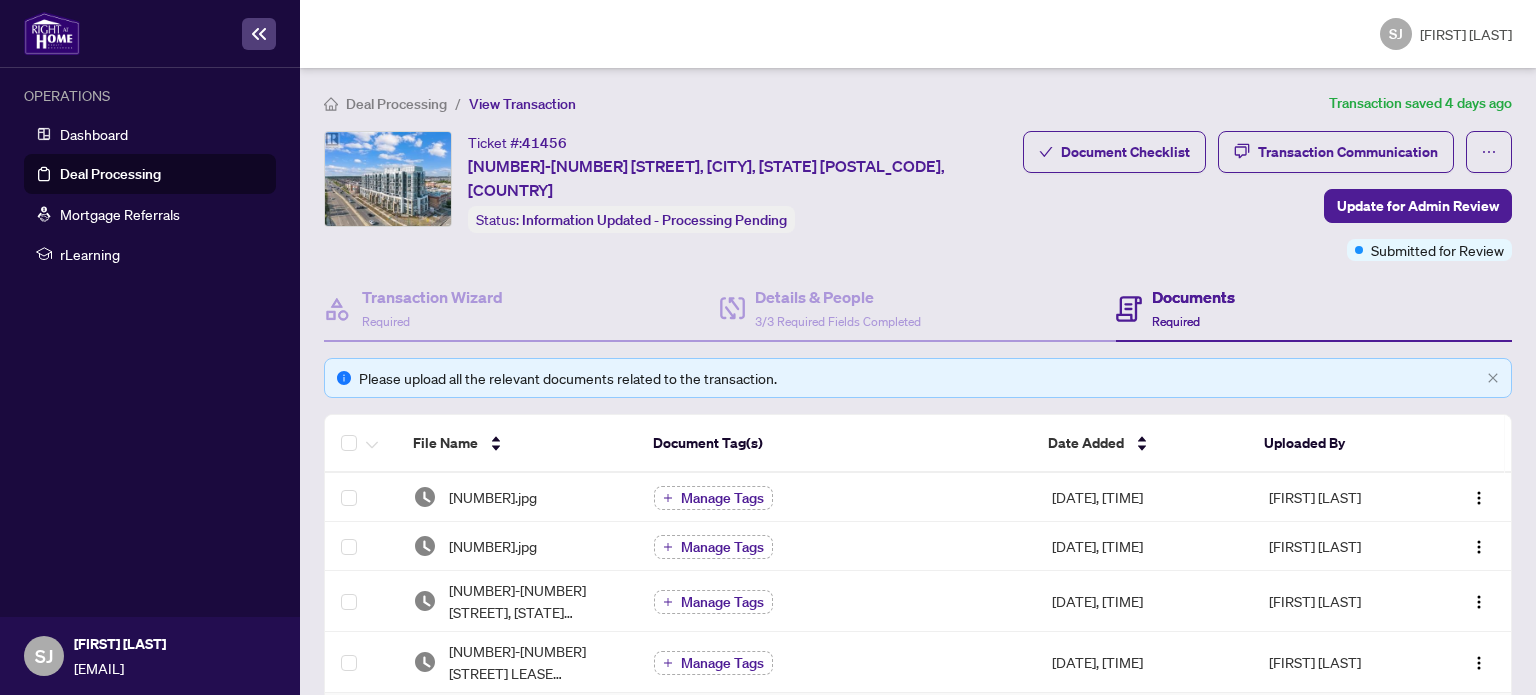 click on "Document Checklist Transaction Communication Update for Admin Review Submitted for Review" at bounding box center (1267, 196) 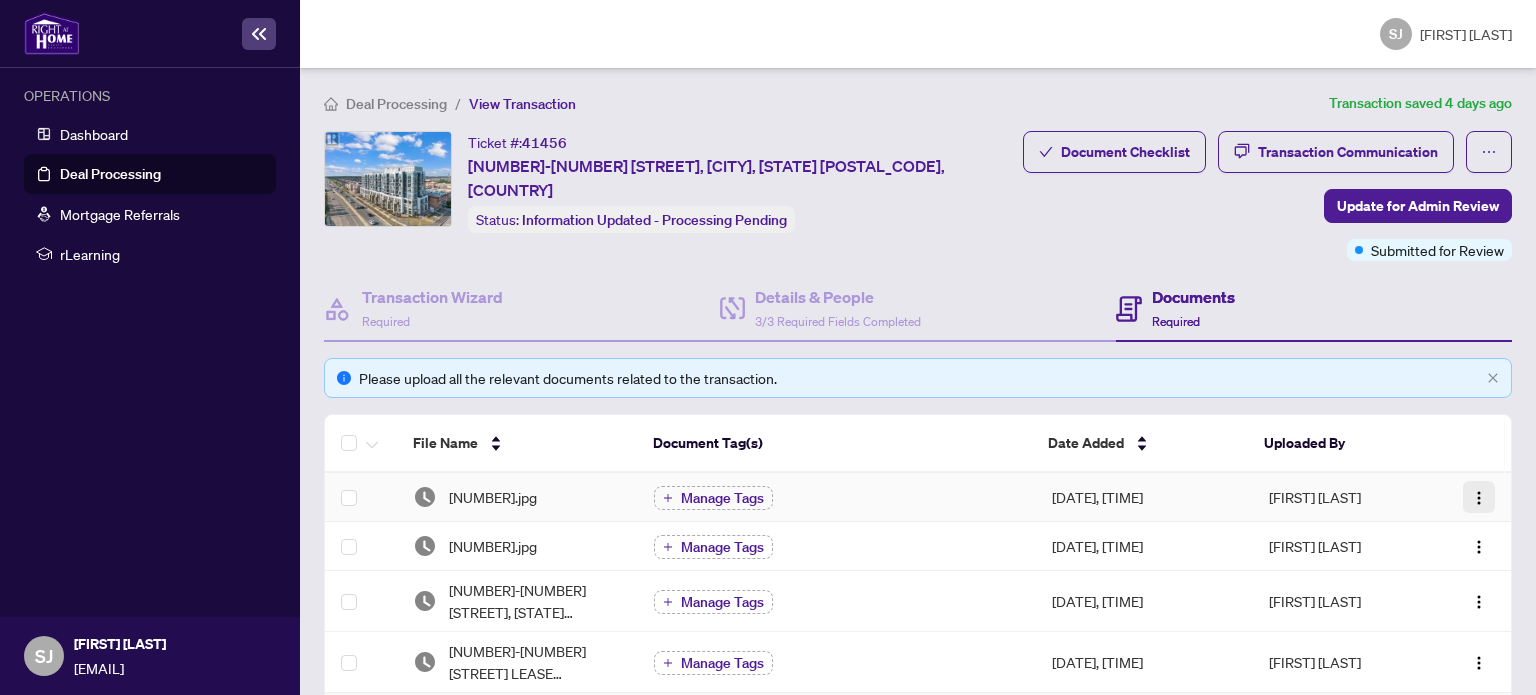 click at bounding box center (1479, 498) 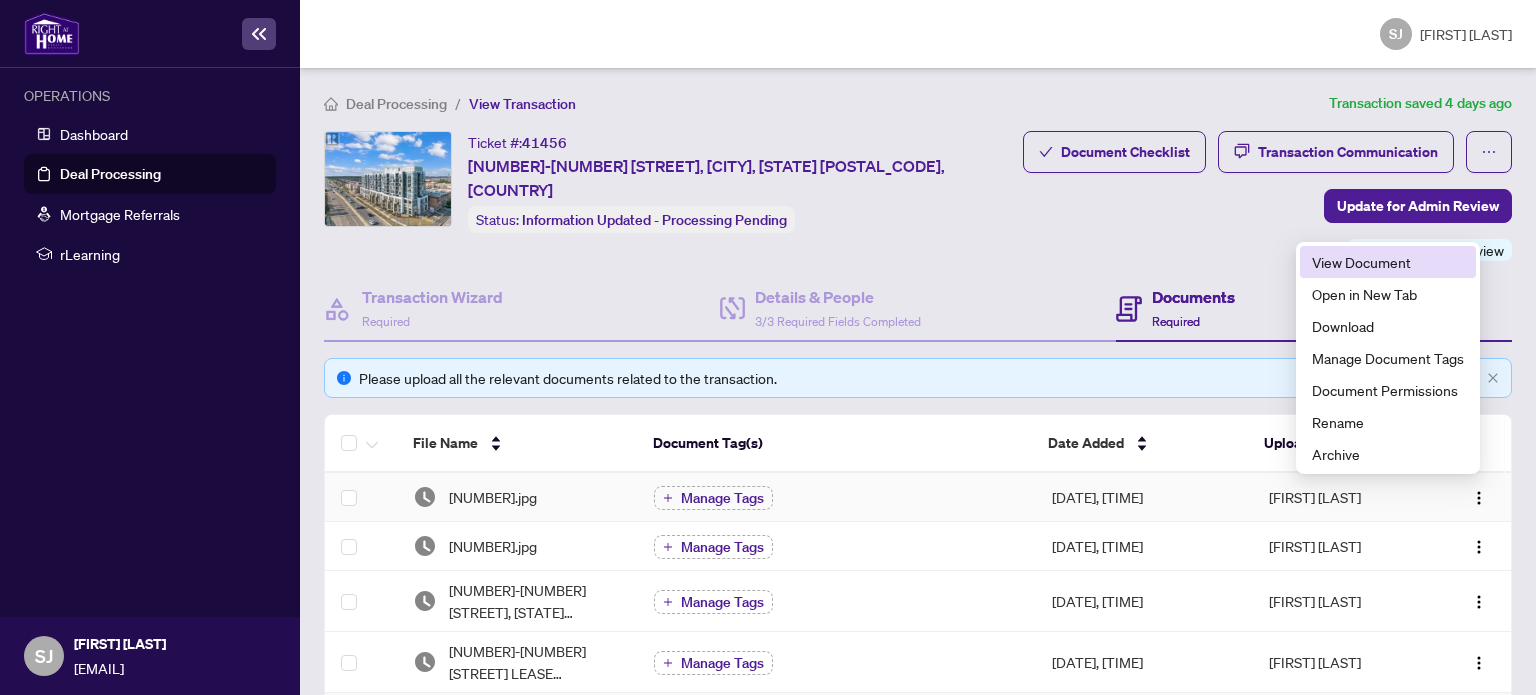 click on "View Document" at bounding box center (1388, 262) 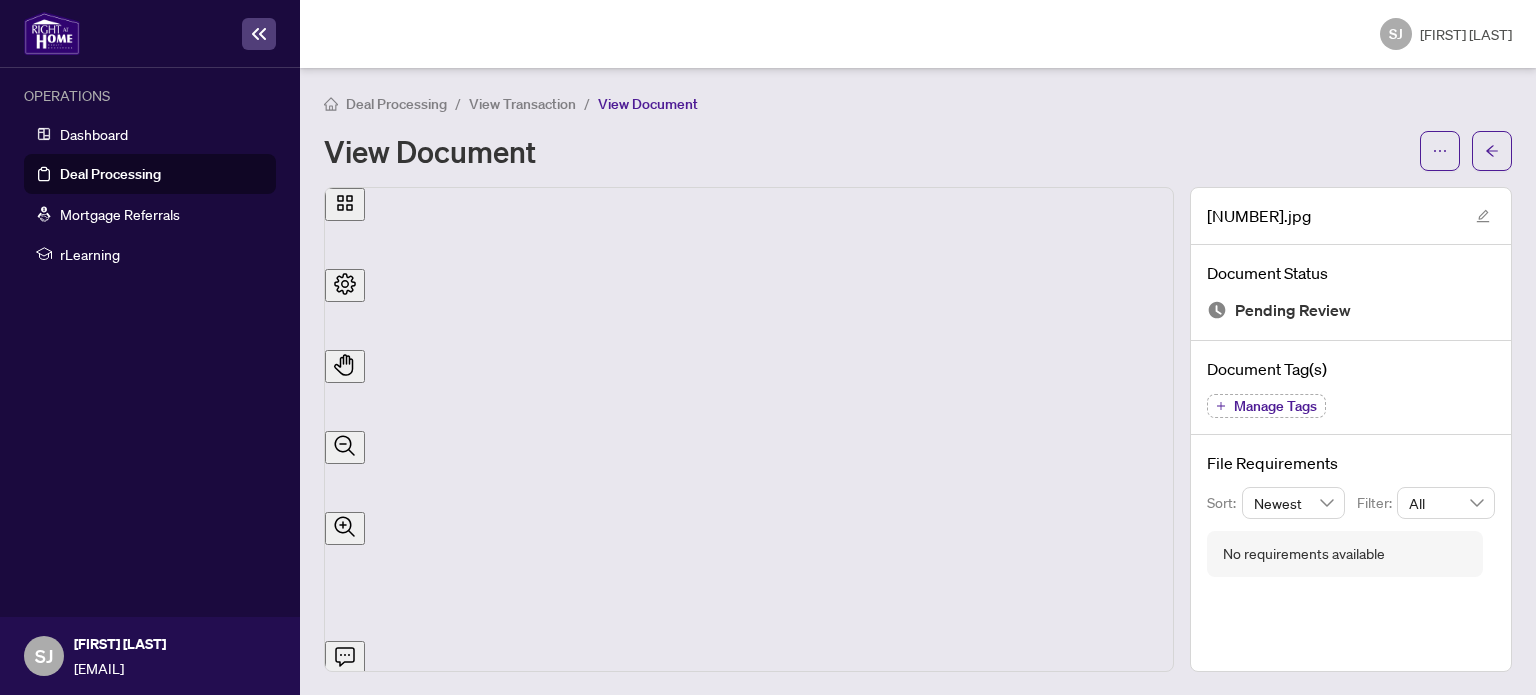 click on "View Document" at bounding box center [866, 151] 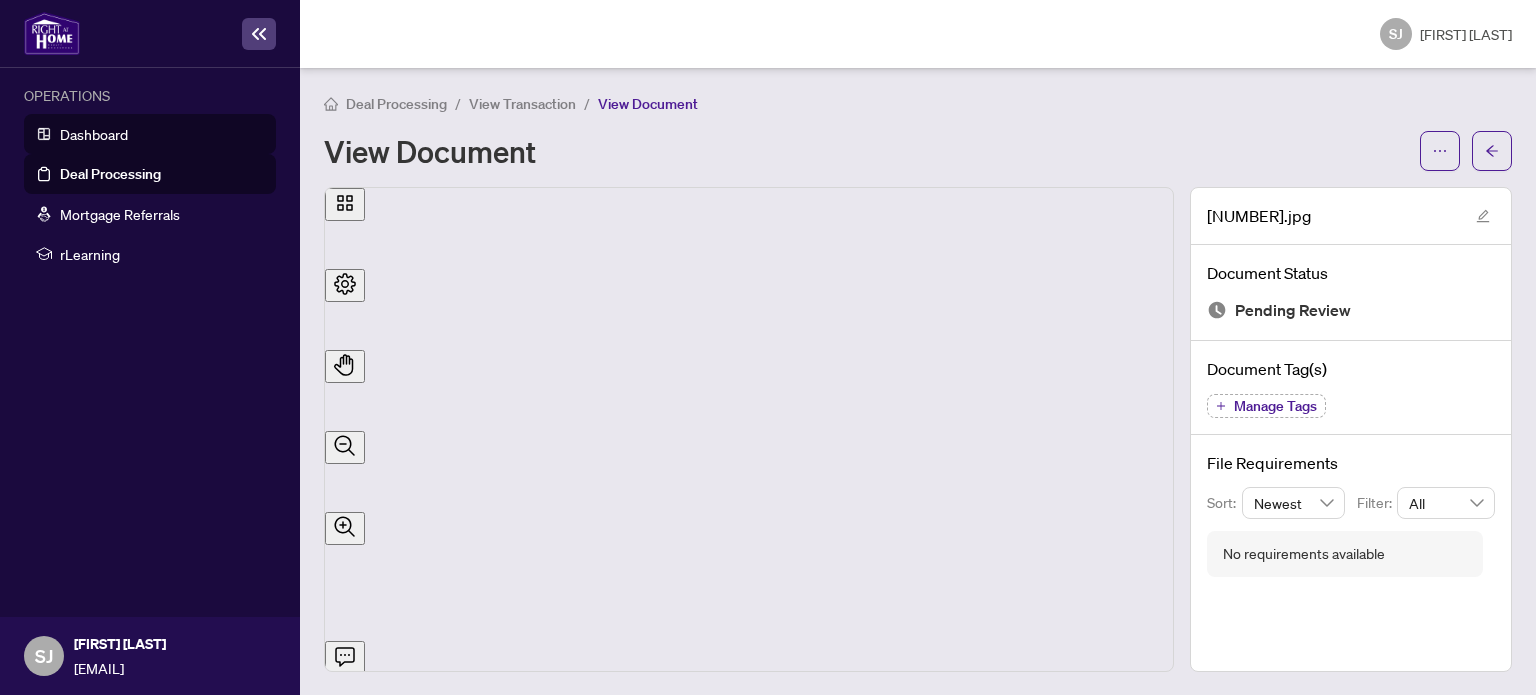click on "Dashboard" at bounding box center [94, 134] 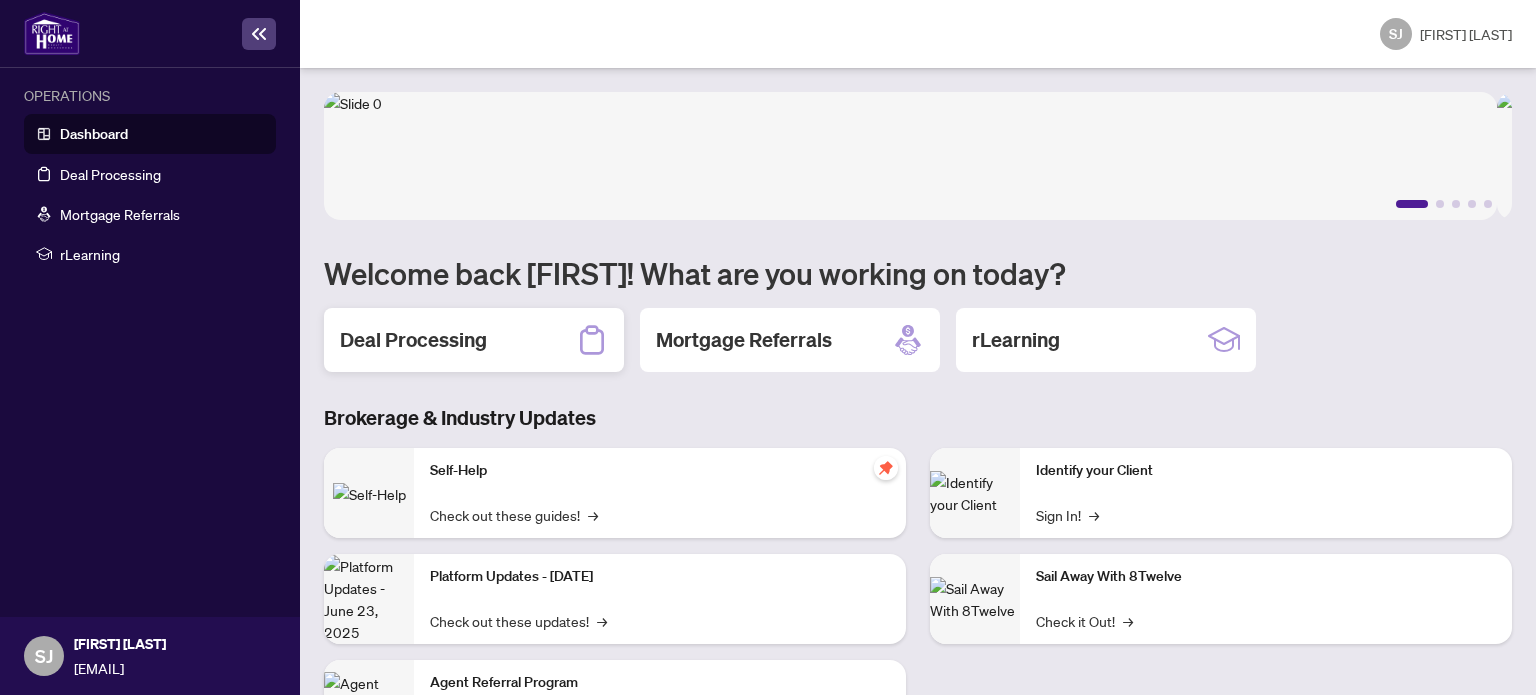 click on "Deal Processing" at bounding box center (413, 340) 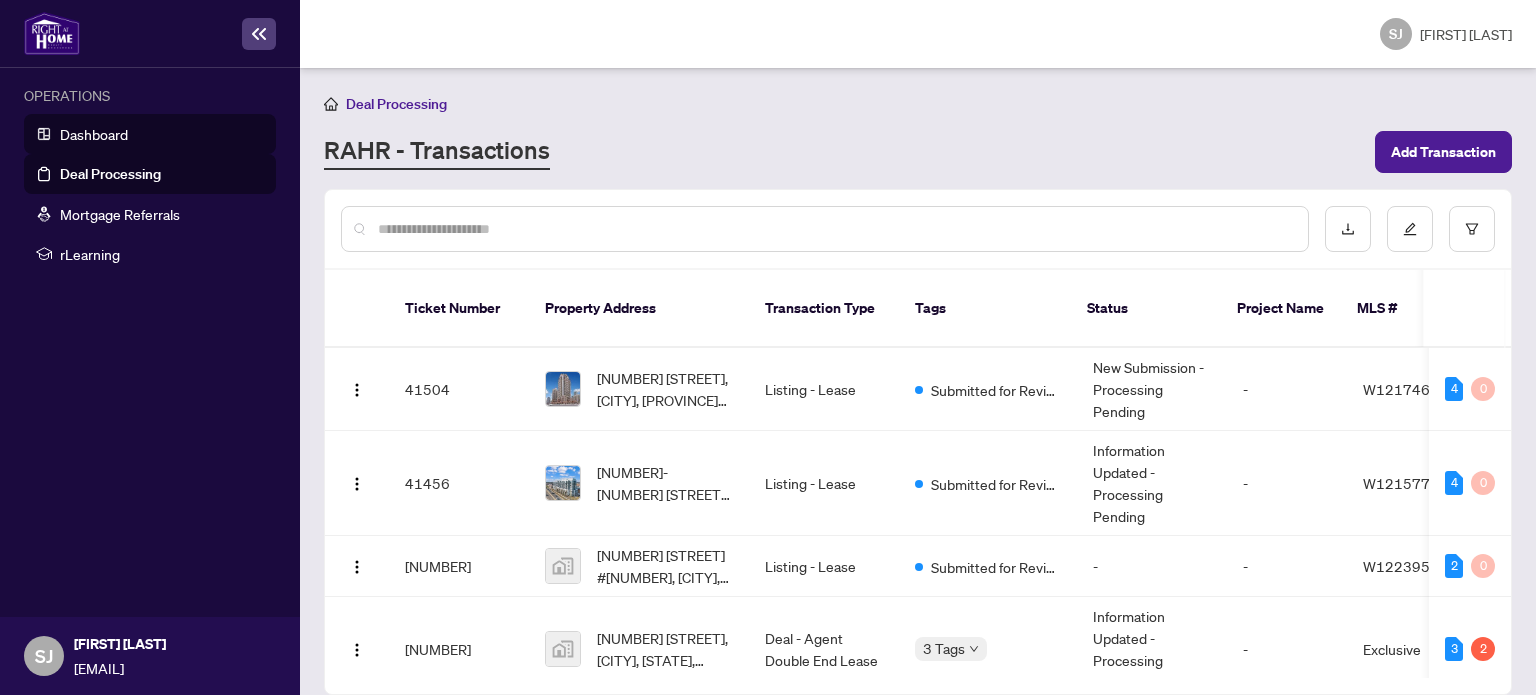 click on "Dashboard" at bounding box center [94, 134] 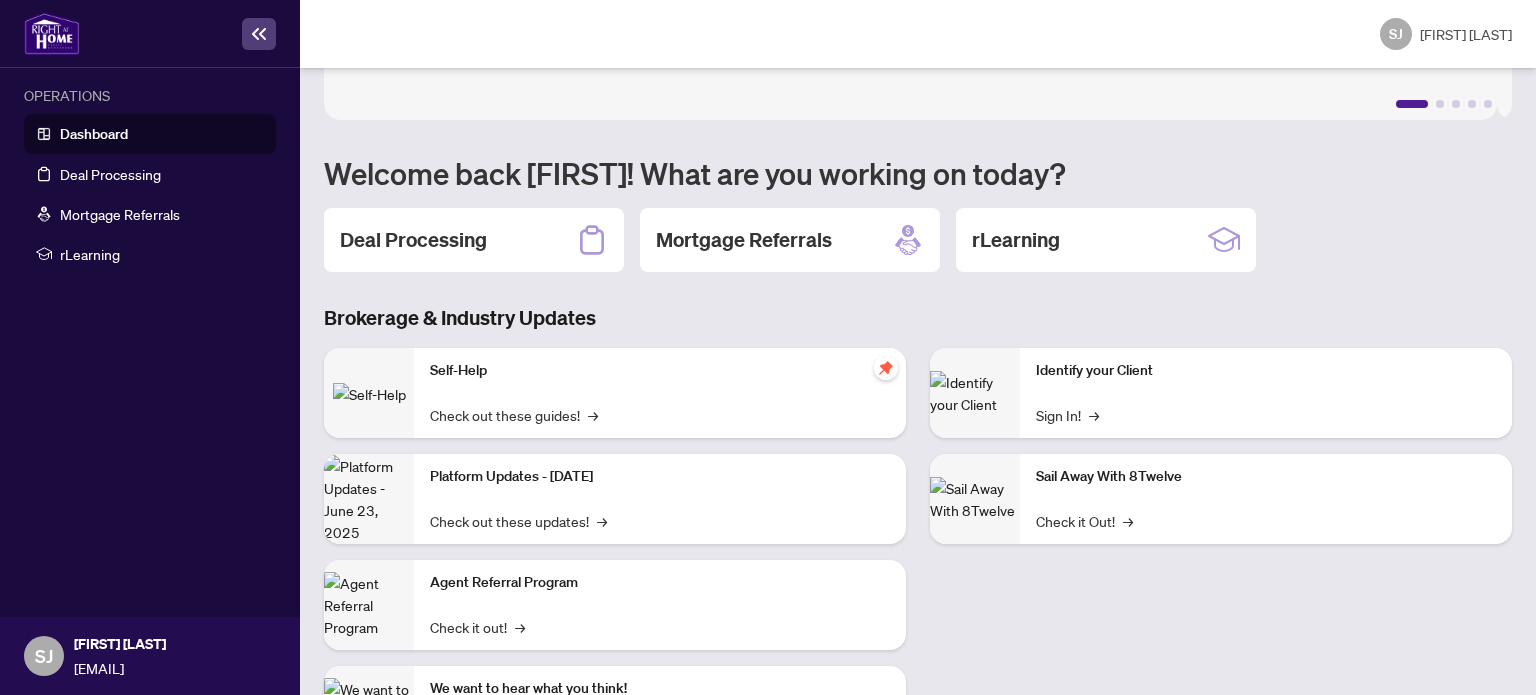 scroll, scrollTop: 0, scrollLeft: 0, axis: both 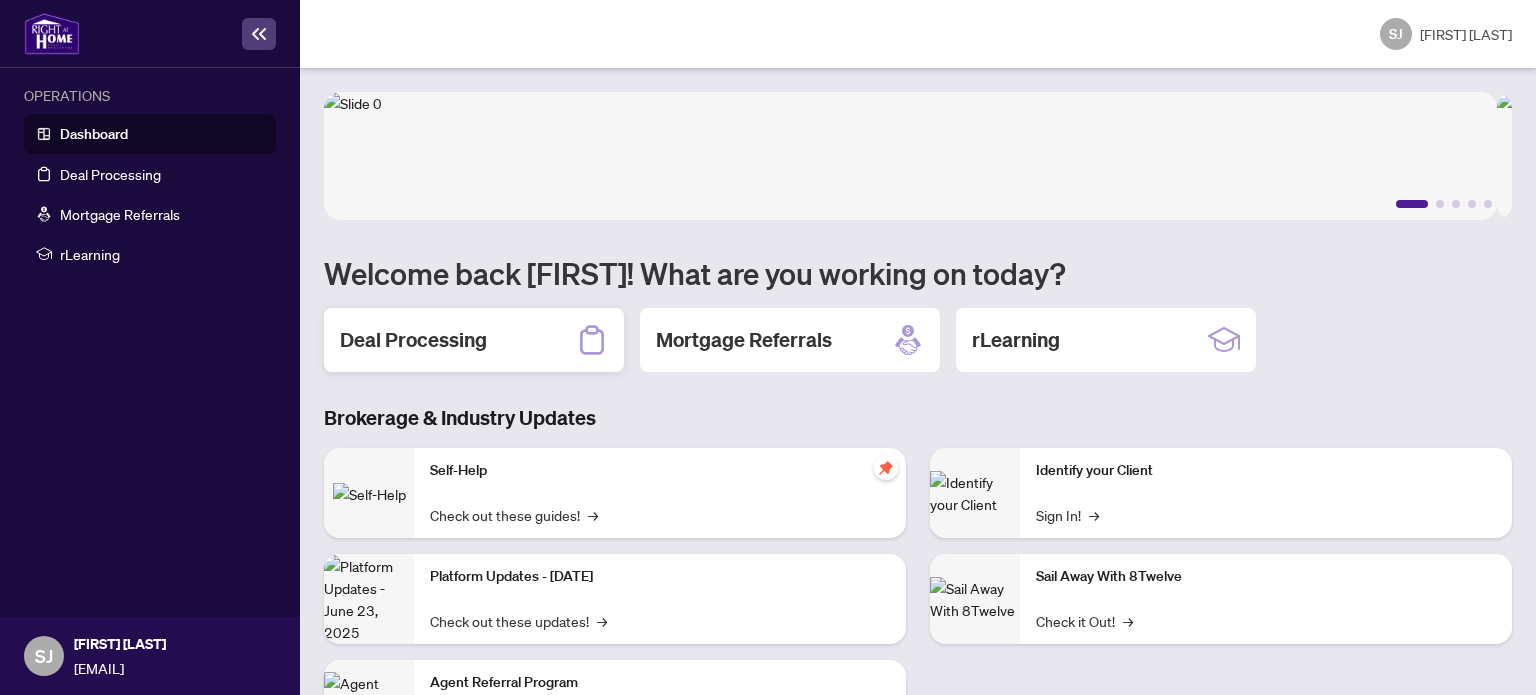 click on "Deal Processing" at bounding box center [413, 340] 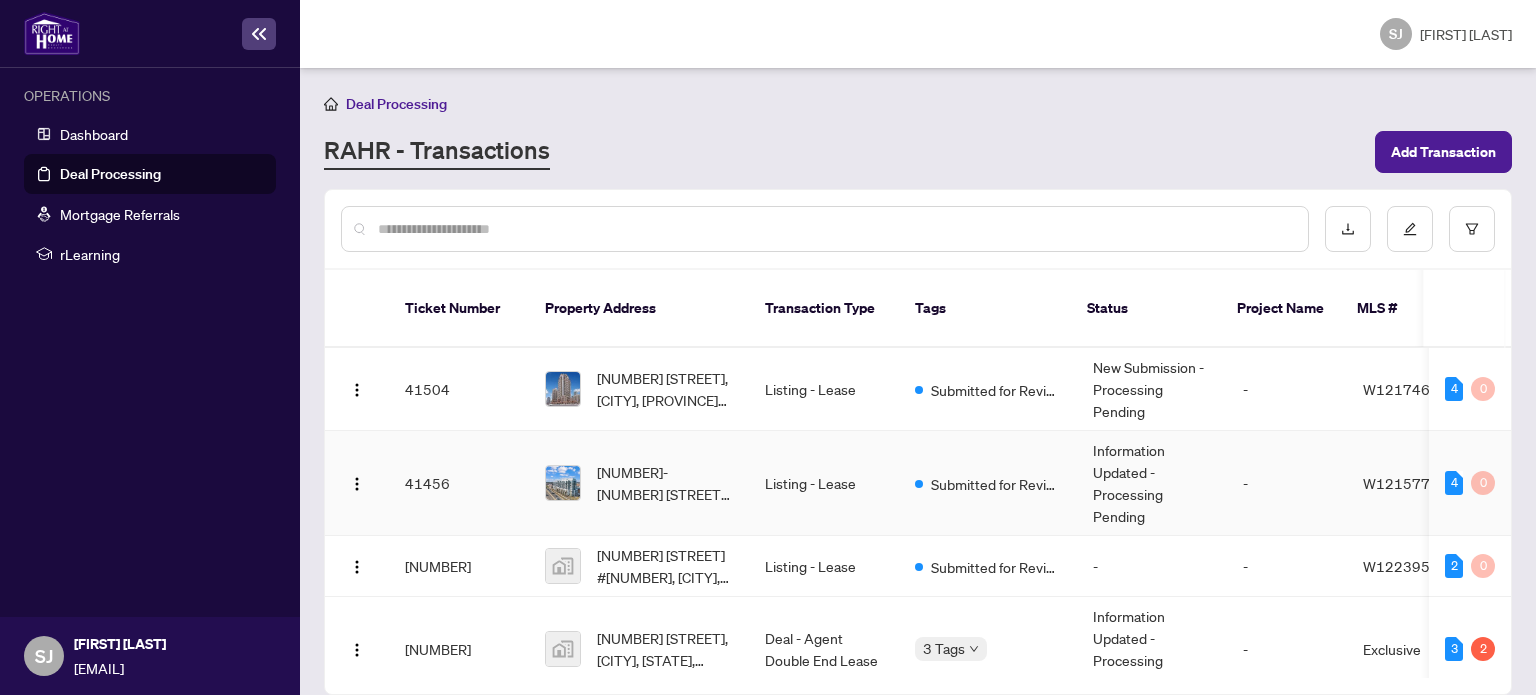 scroll, scrollTop: 100, scrollLeft: 0, axis: vertical 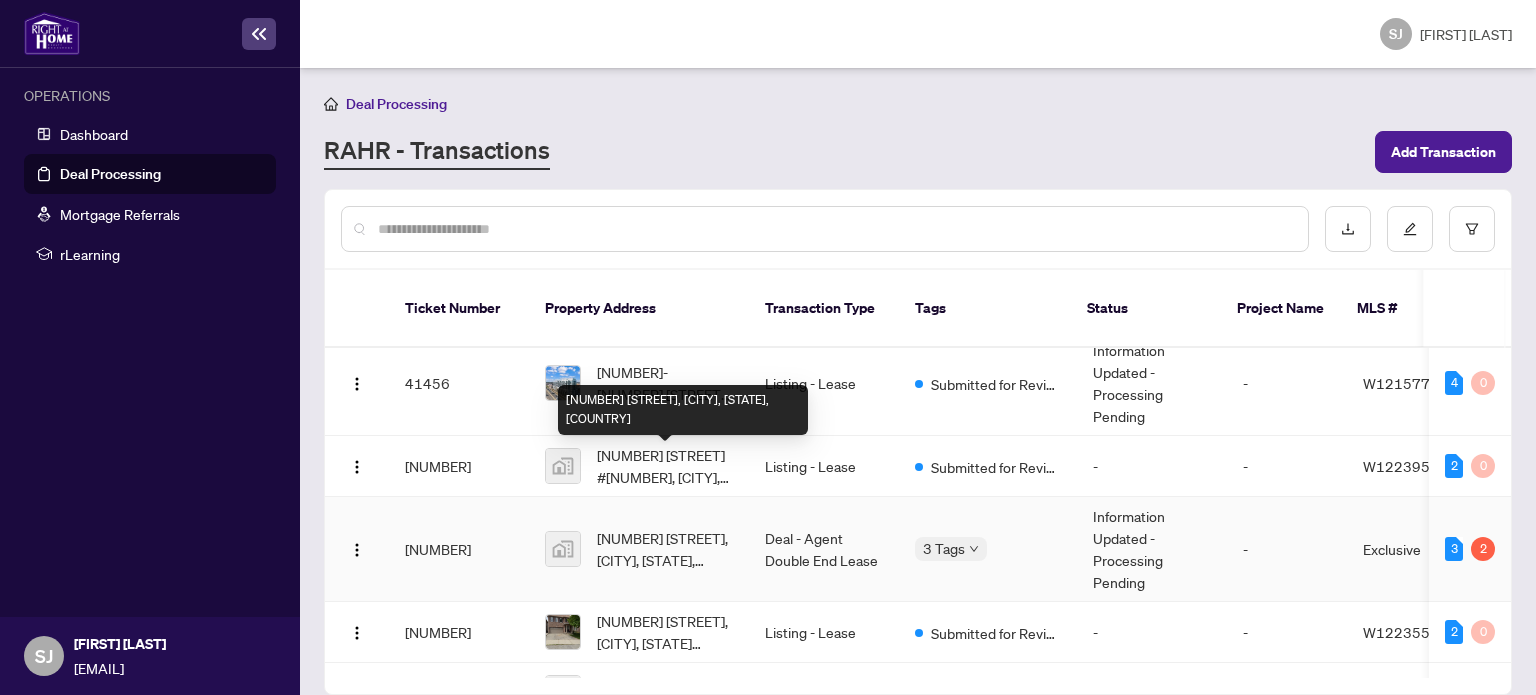click on "[NUMBER] [STREET], [CITY], [STATE], [COUNTRY]" at bounding box center (665, 549) 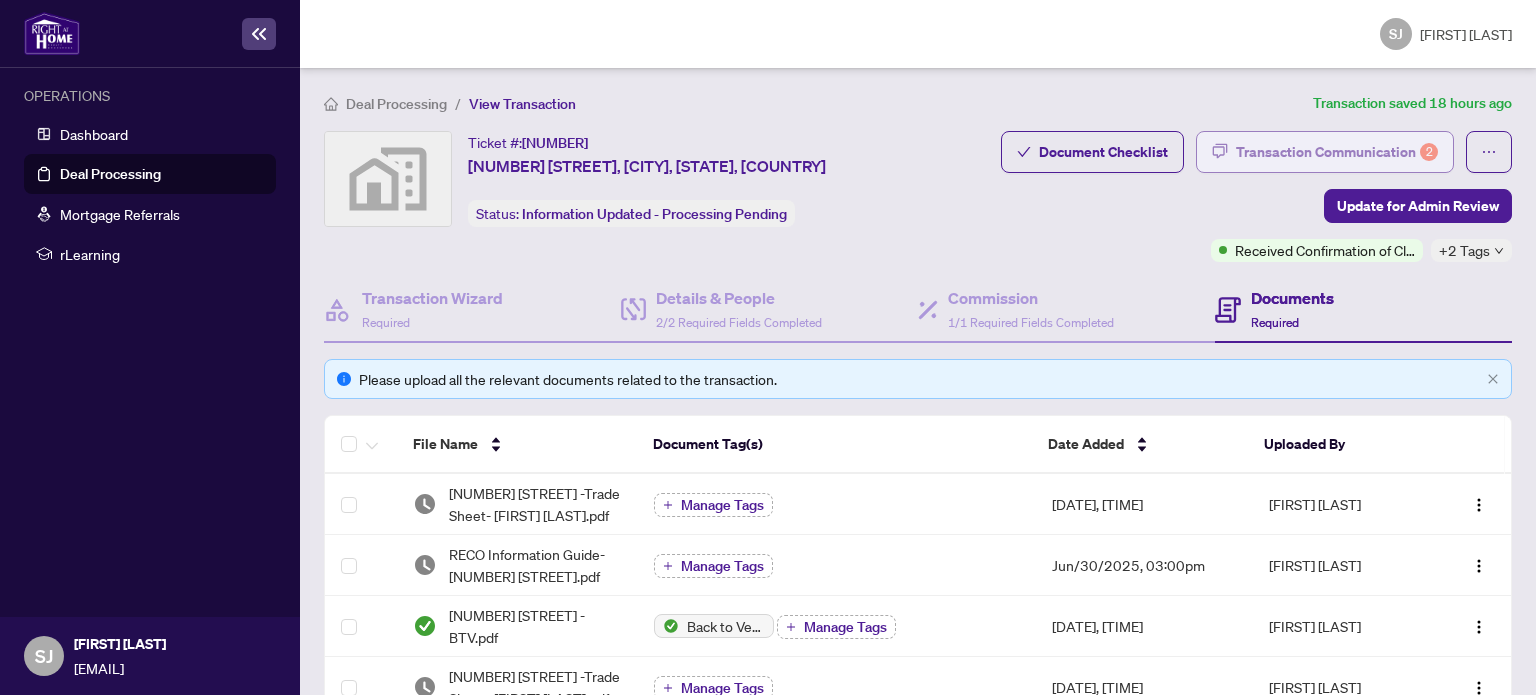 click on "Transaction Communication 2" at bounding box center (1337, 152) 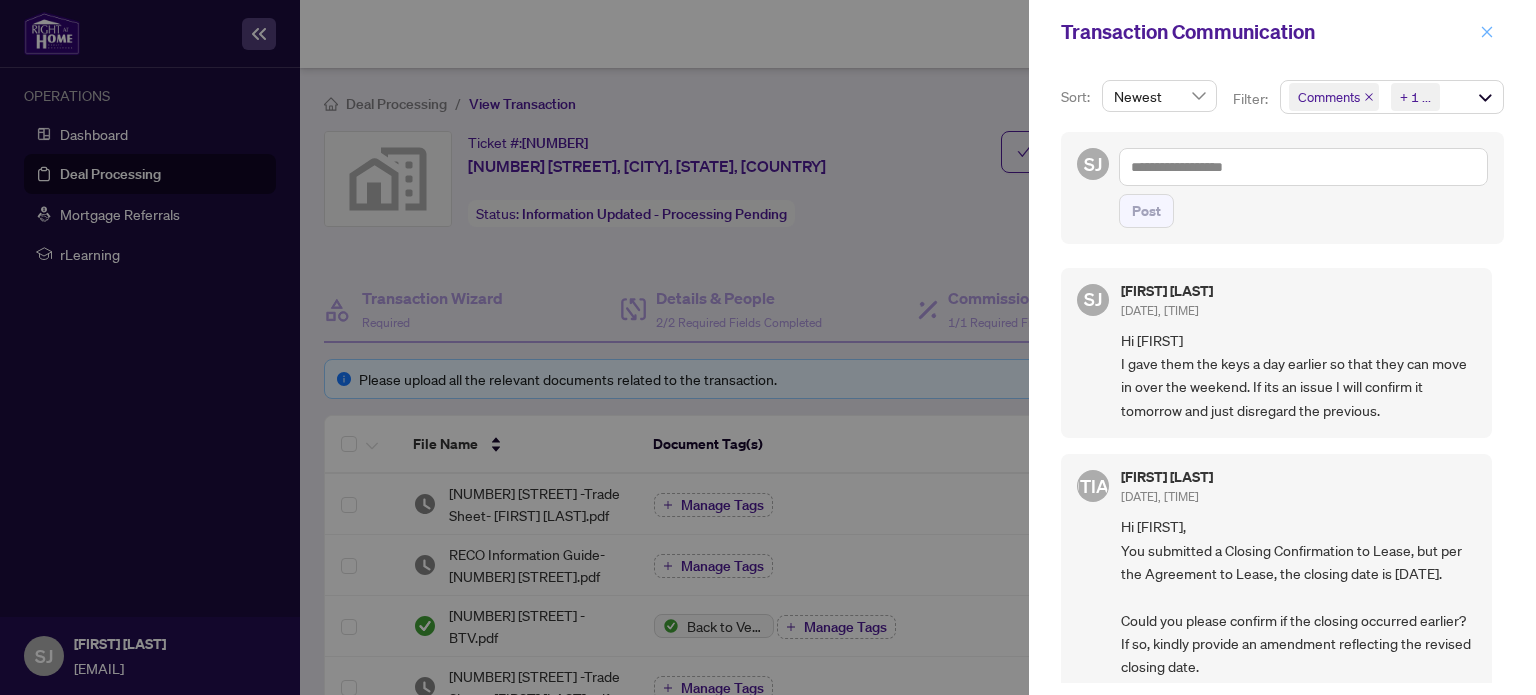 click at bounding box center [1487, 32] 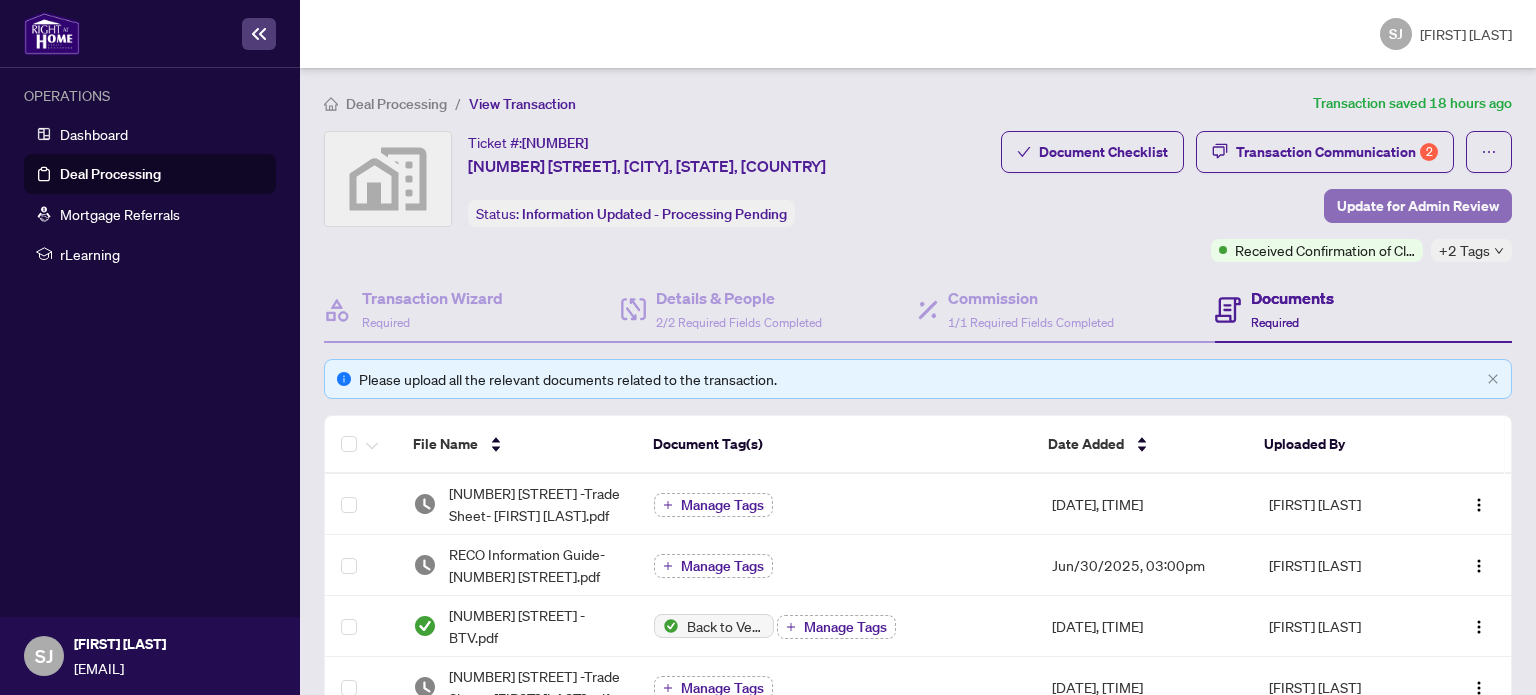 click on "Update for Admin Review" at bounding box center [1418, 206] 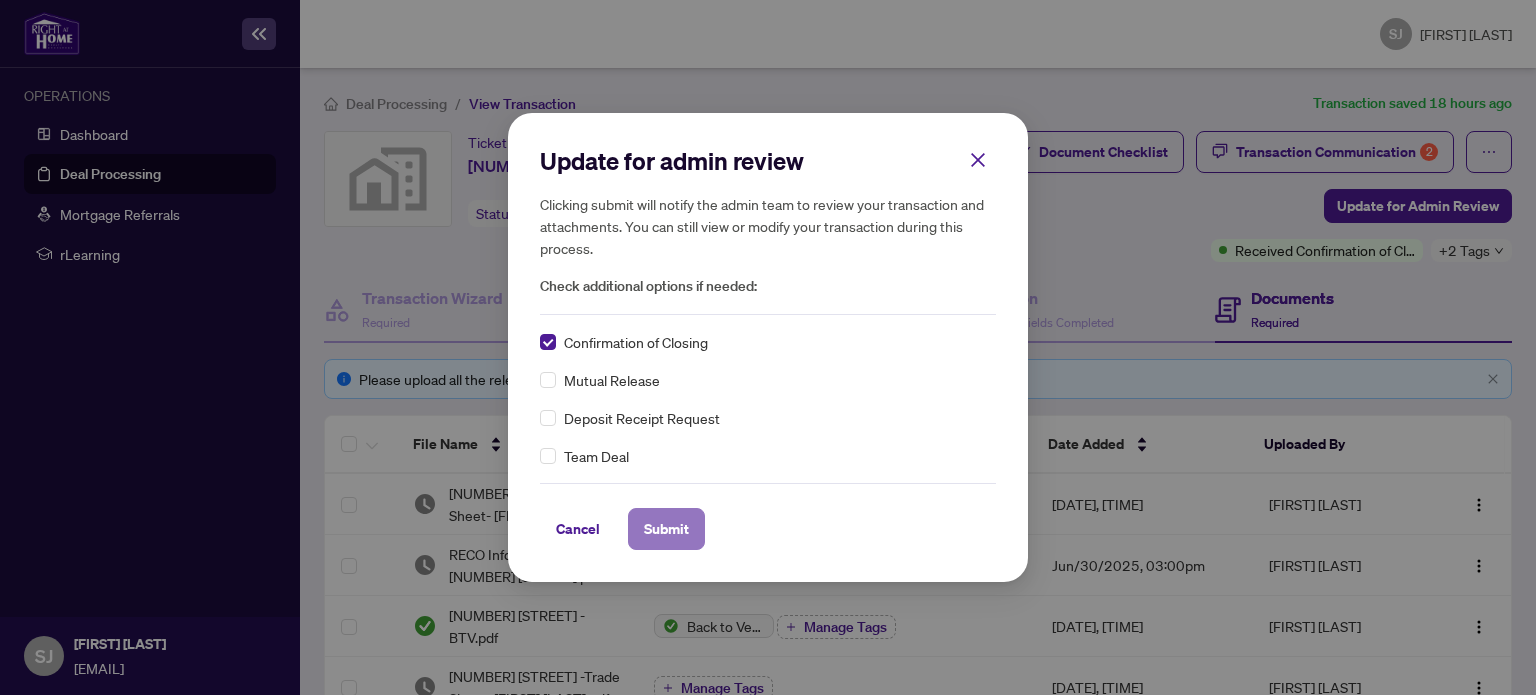 click on "Submit" at bounding box center [666, 529] 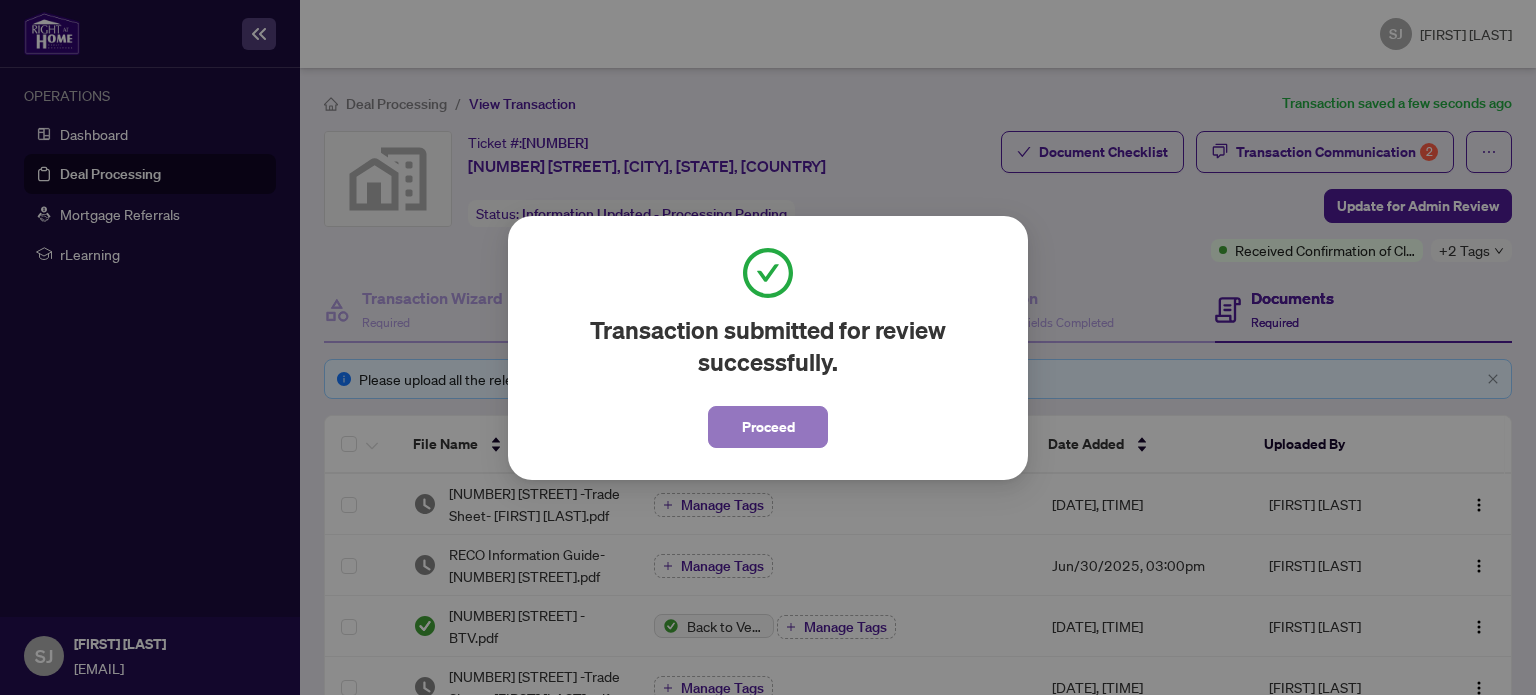 click on "Proceed" at bounding box center [768, 427] 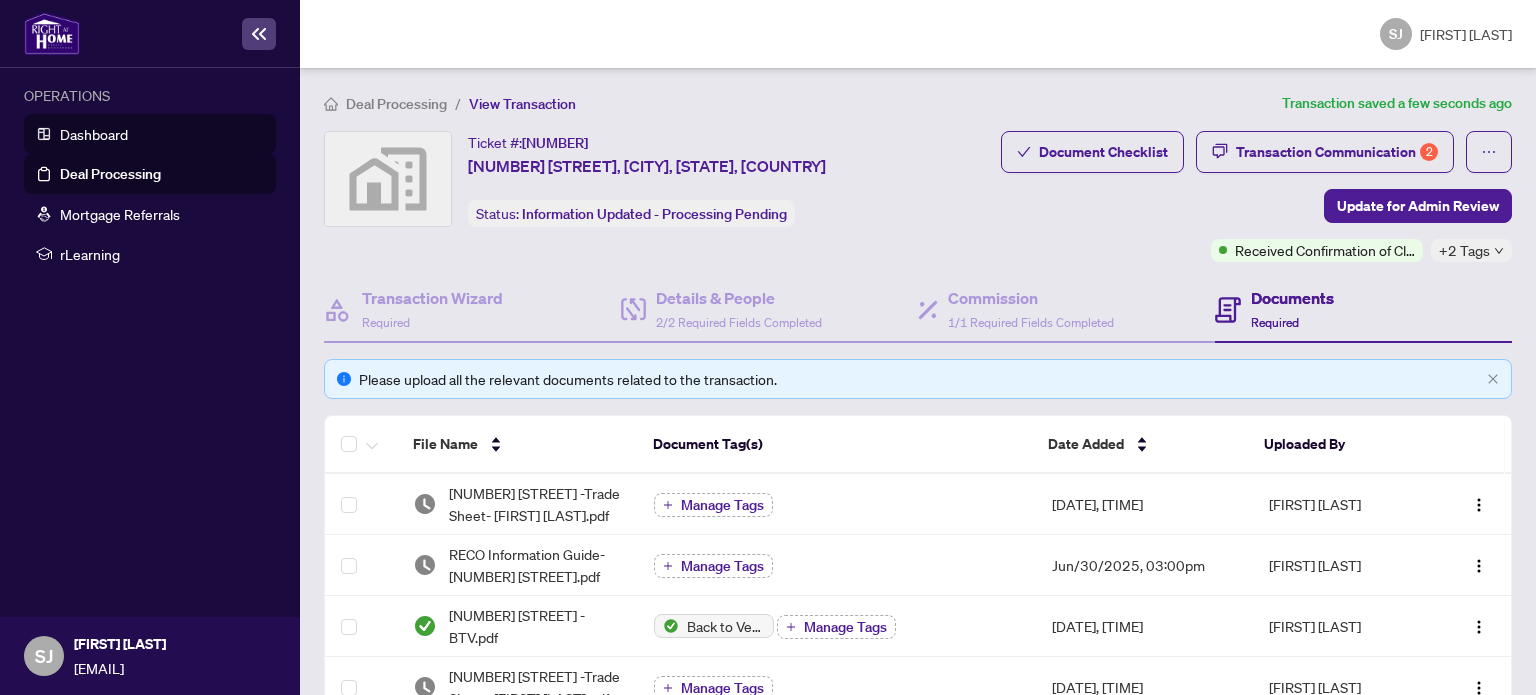 click on "Dashboard" at bounding box center [94, 134] 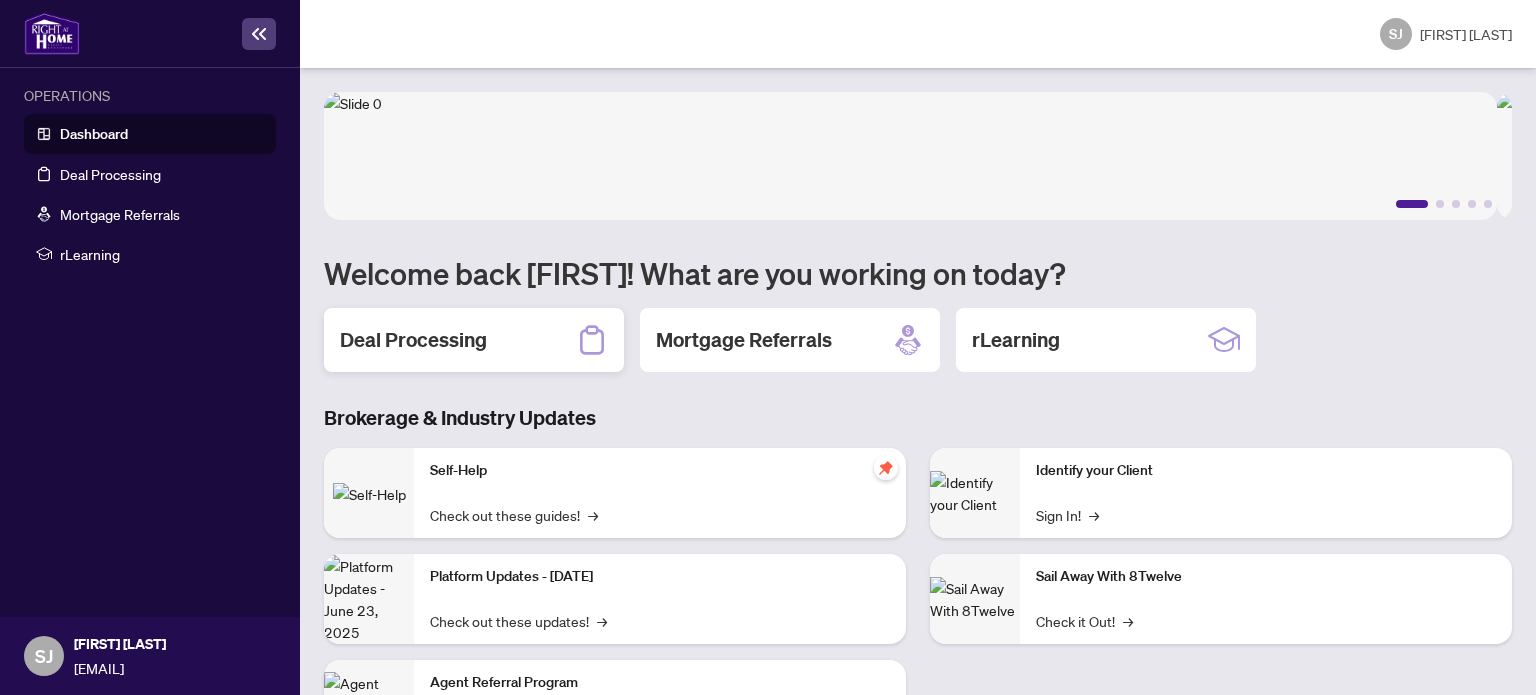 click on "Deal Processing" at bounding box center (413, 340) 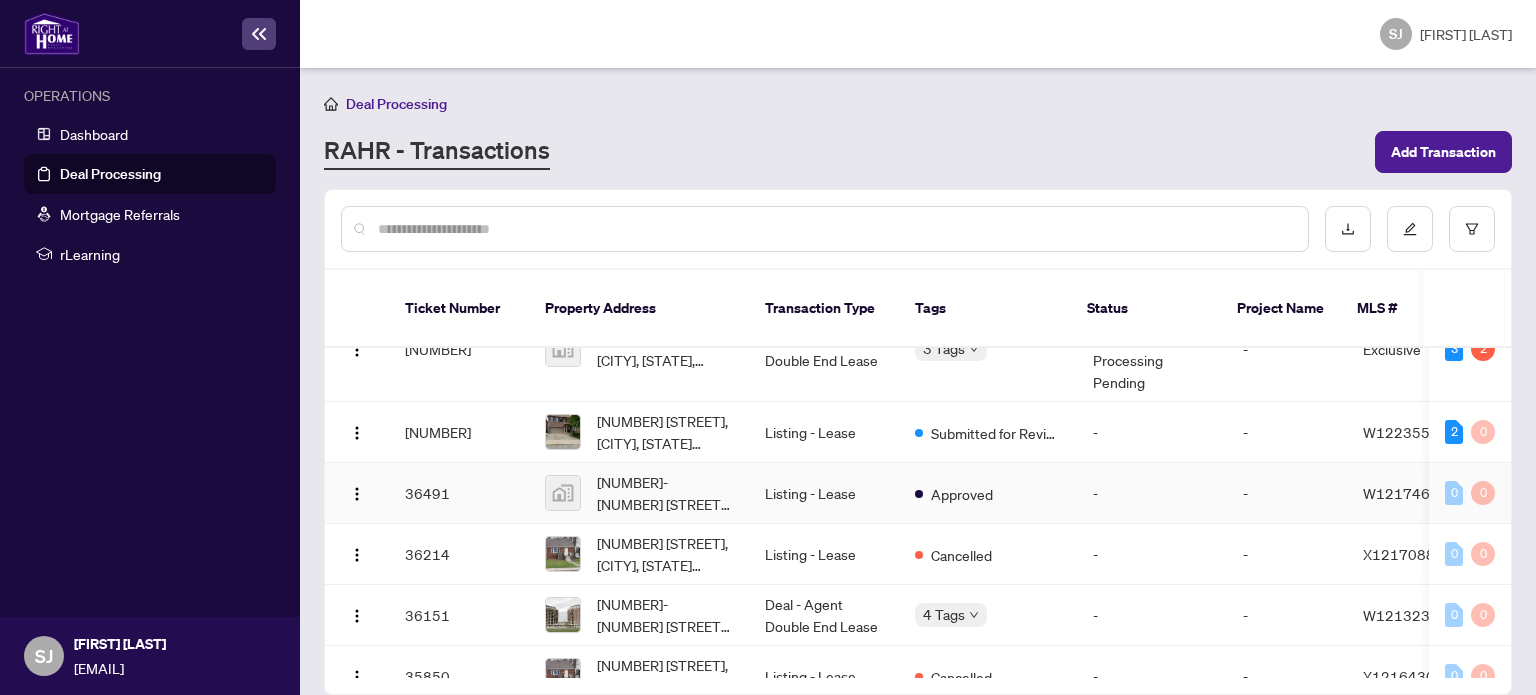 scroll, scrollTop: 400, scrollLeft: 0, axis: vertical 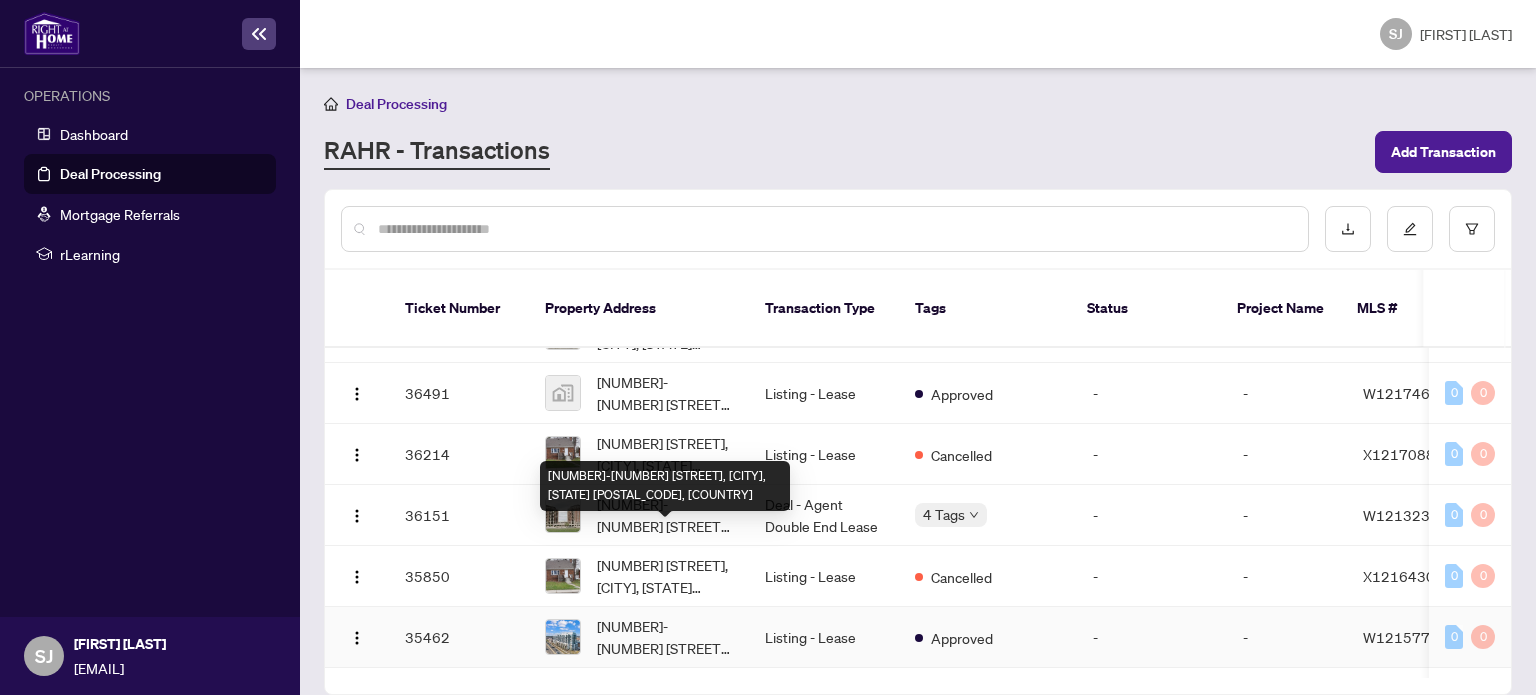 click on "[NUMBER]-[NUMBER] [STREET], [CITY], [STATE] [POSTAL_CODE], [COUNTRY]" at bounding box center (665, 637) 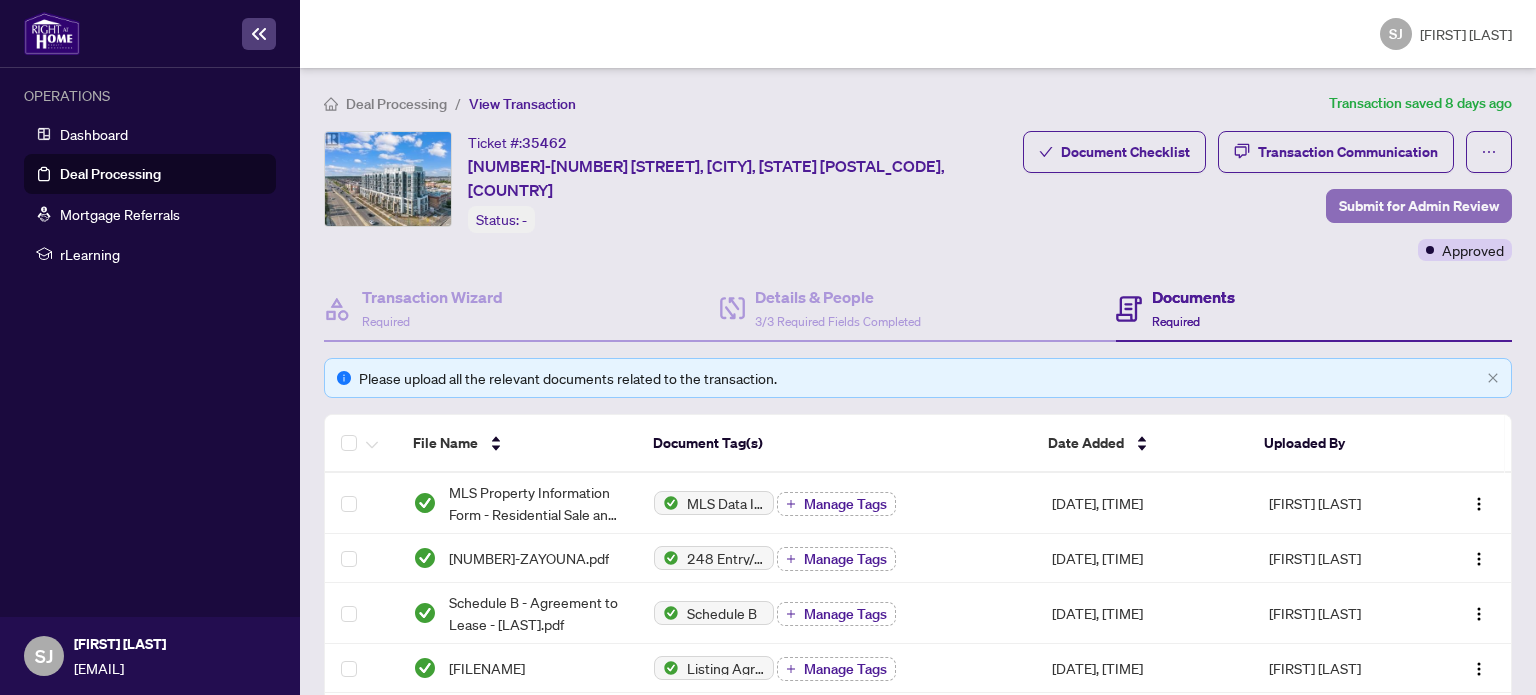 click on "Submit for Admin Review" at bounding box center [1419, 206] 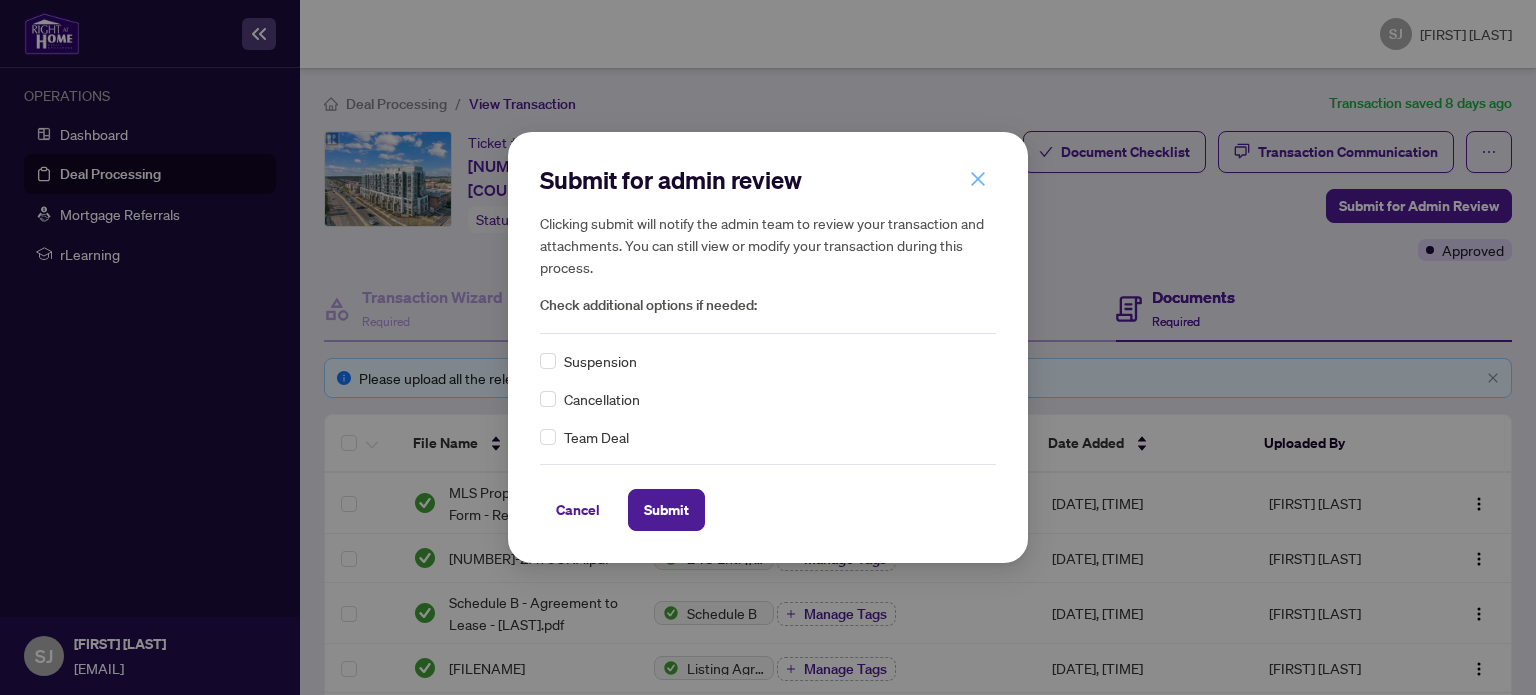 click at bounding box center [978, 179] 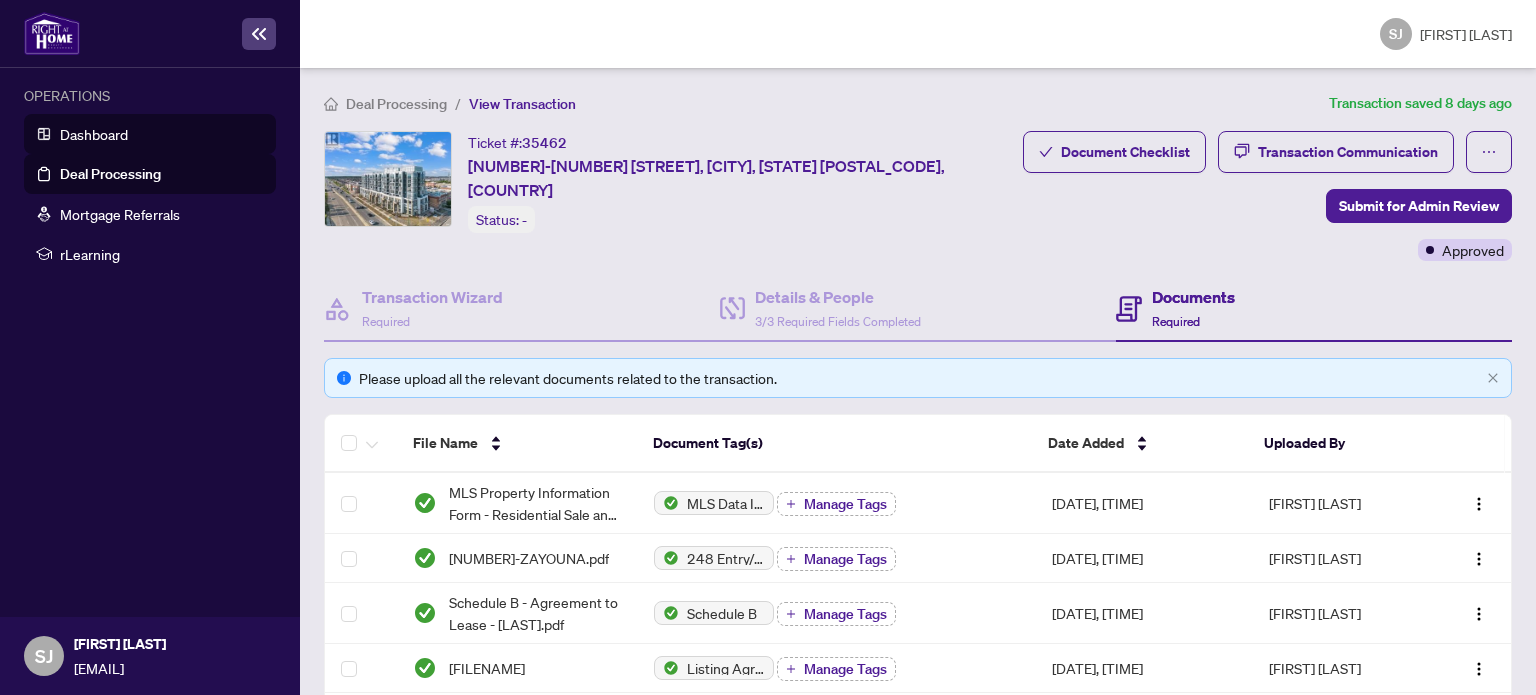 click on "Dashboard" at bounding box center (94, 134) 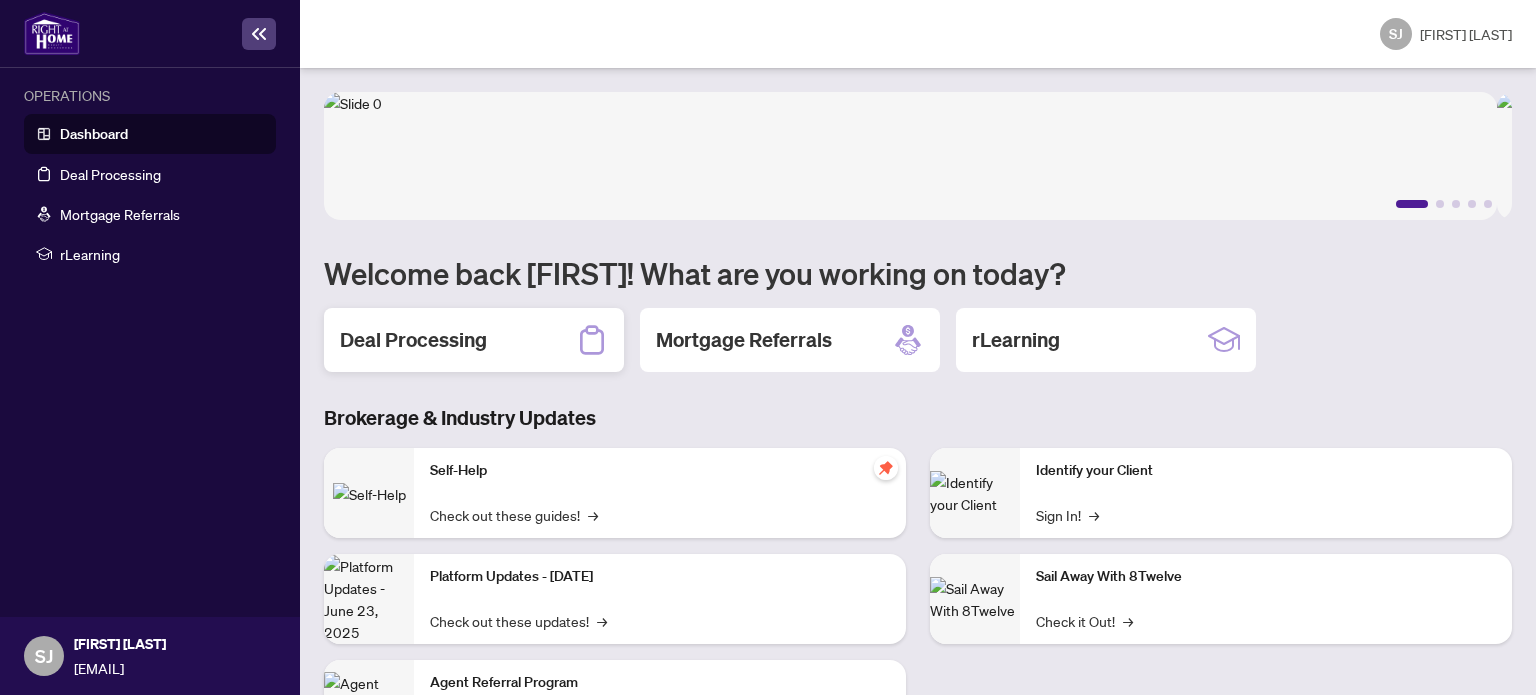 click on "Deal Processing" at bounding box center (413, 340) 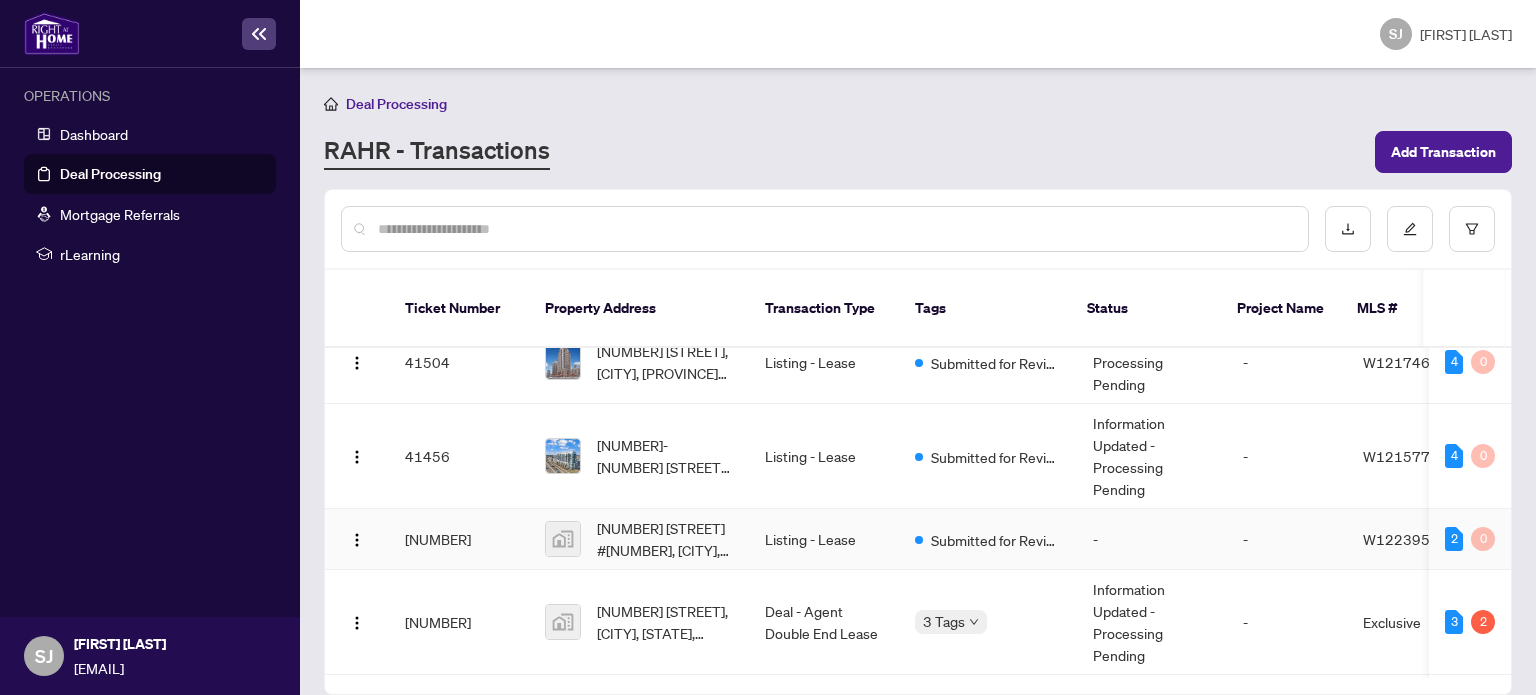 scroll, scrollTop: 0, scrollLeft: 0, axis: both 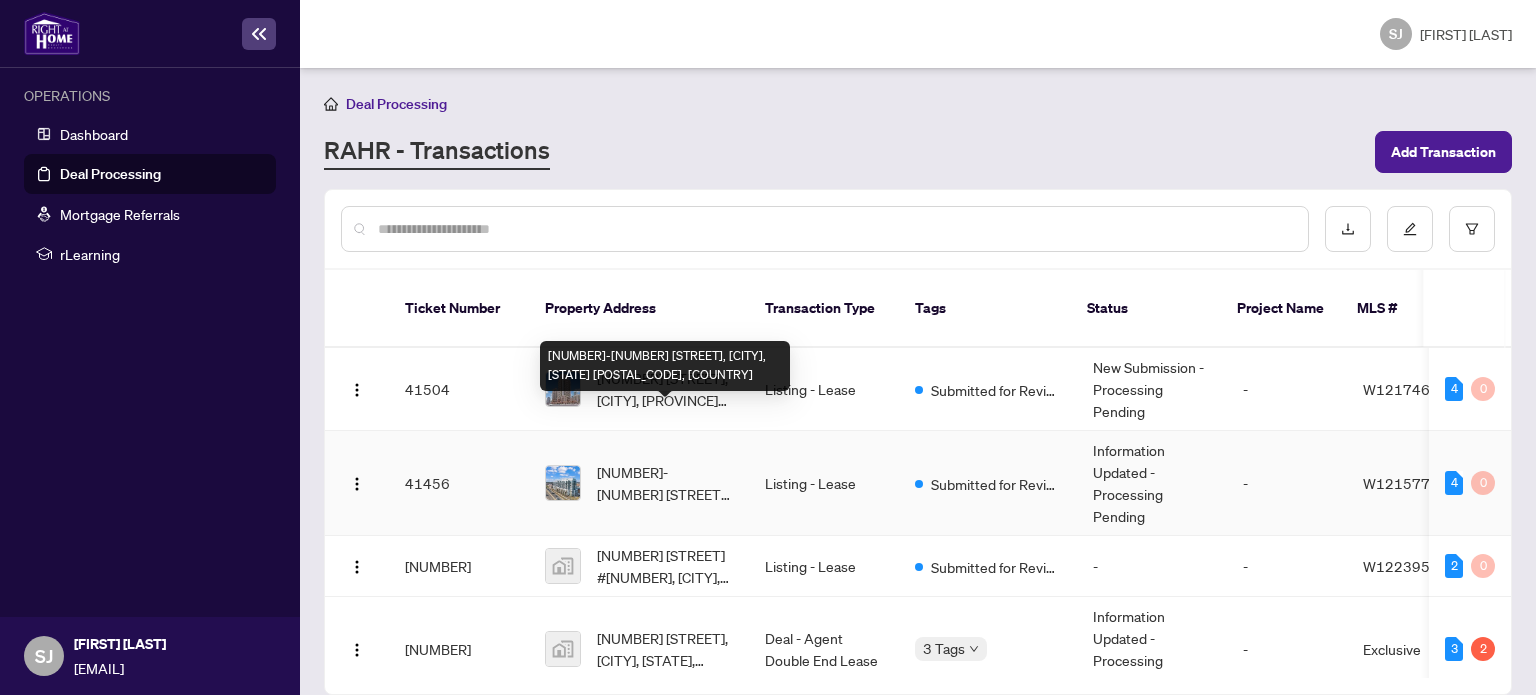 click on "[NUMBER]-[NUMBER] [STREET], [CITY], [STATE] [POSTAL_CODE], [COUNTRY]" at bounding box center [665, 483] 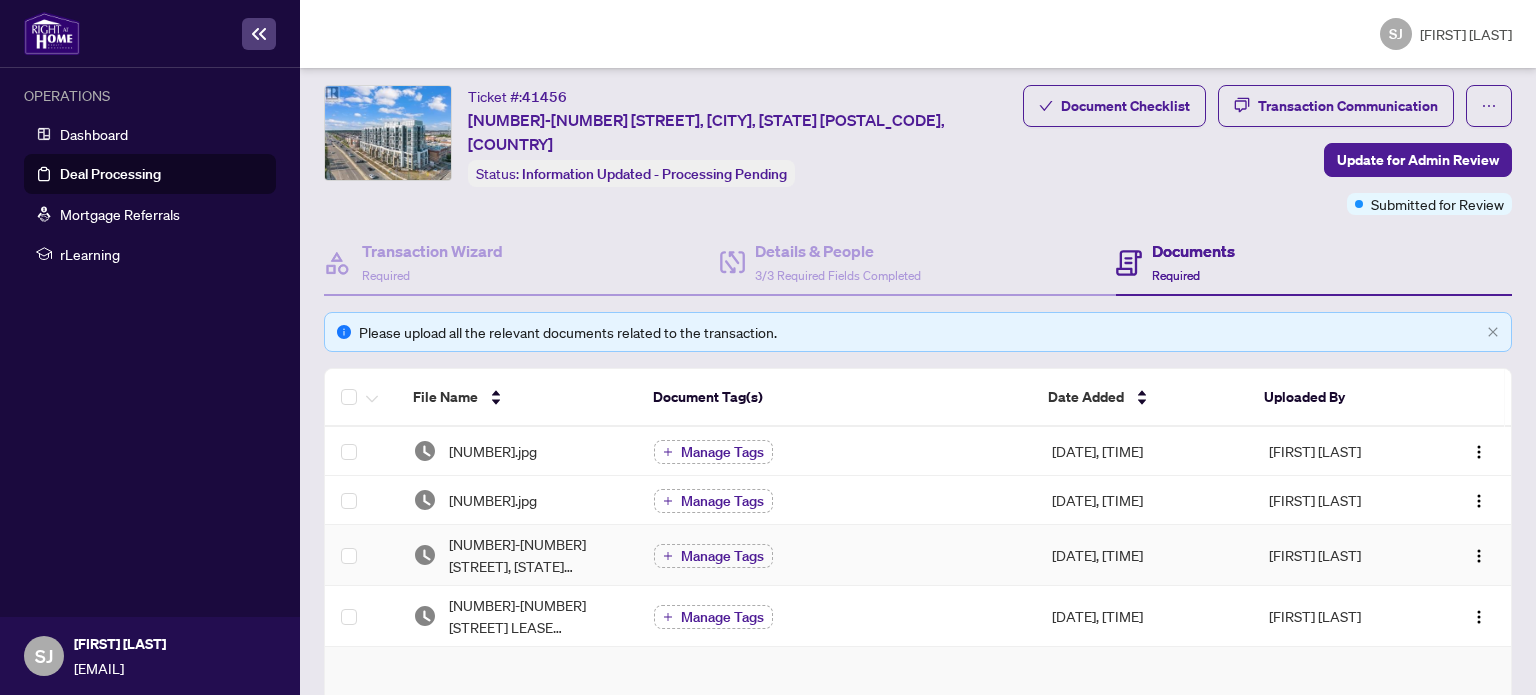 scroll, scrollTop: 0, scrollLeft: 0, axis: both 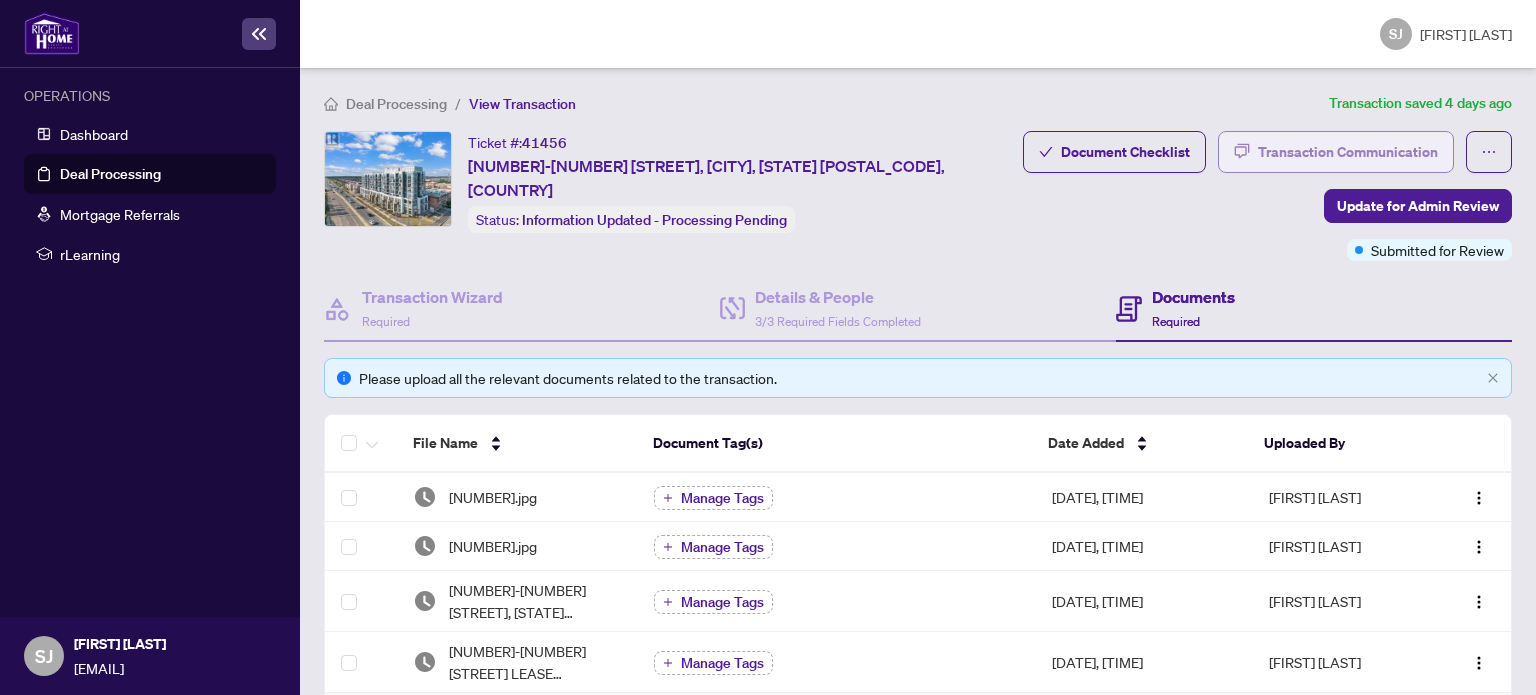 click on "Transaction Communication" at bounding box center (1348, 152) 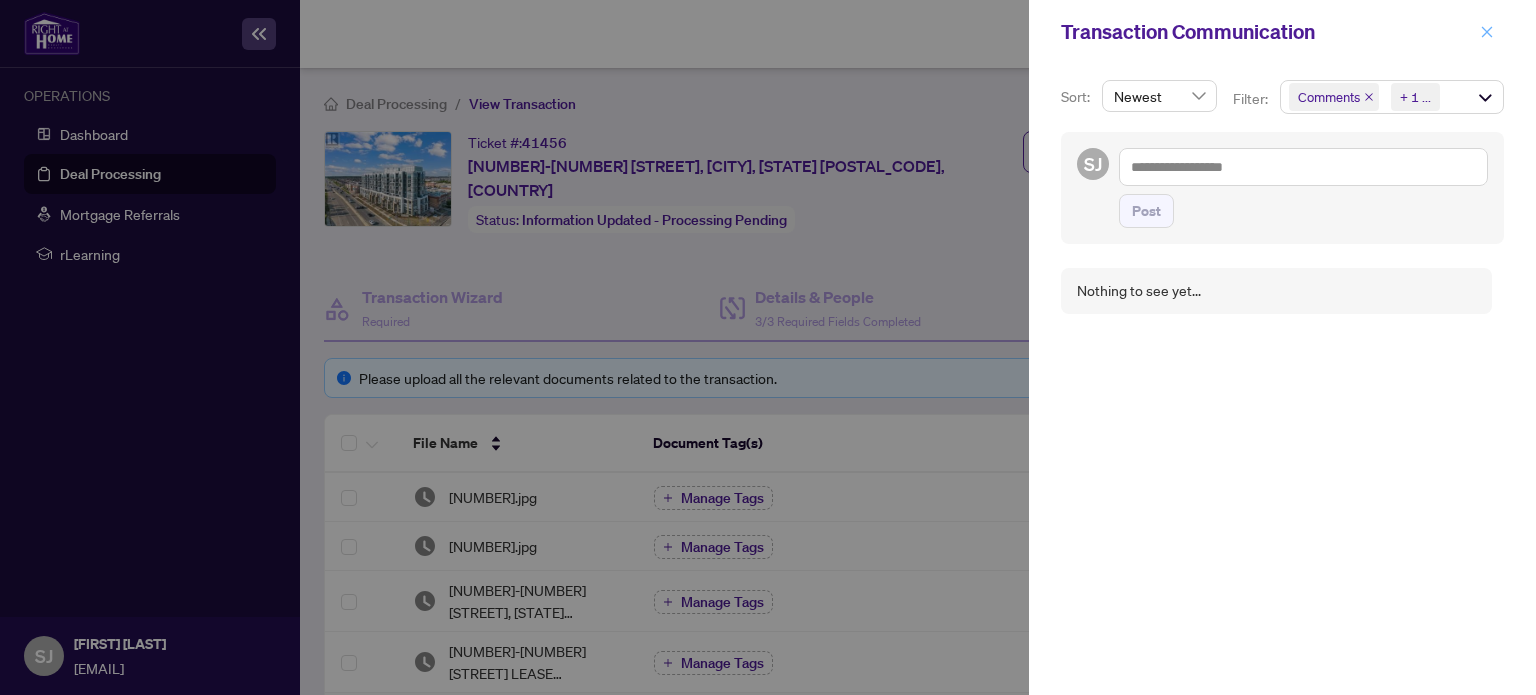 click at bounding box center [1487, 31] 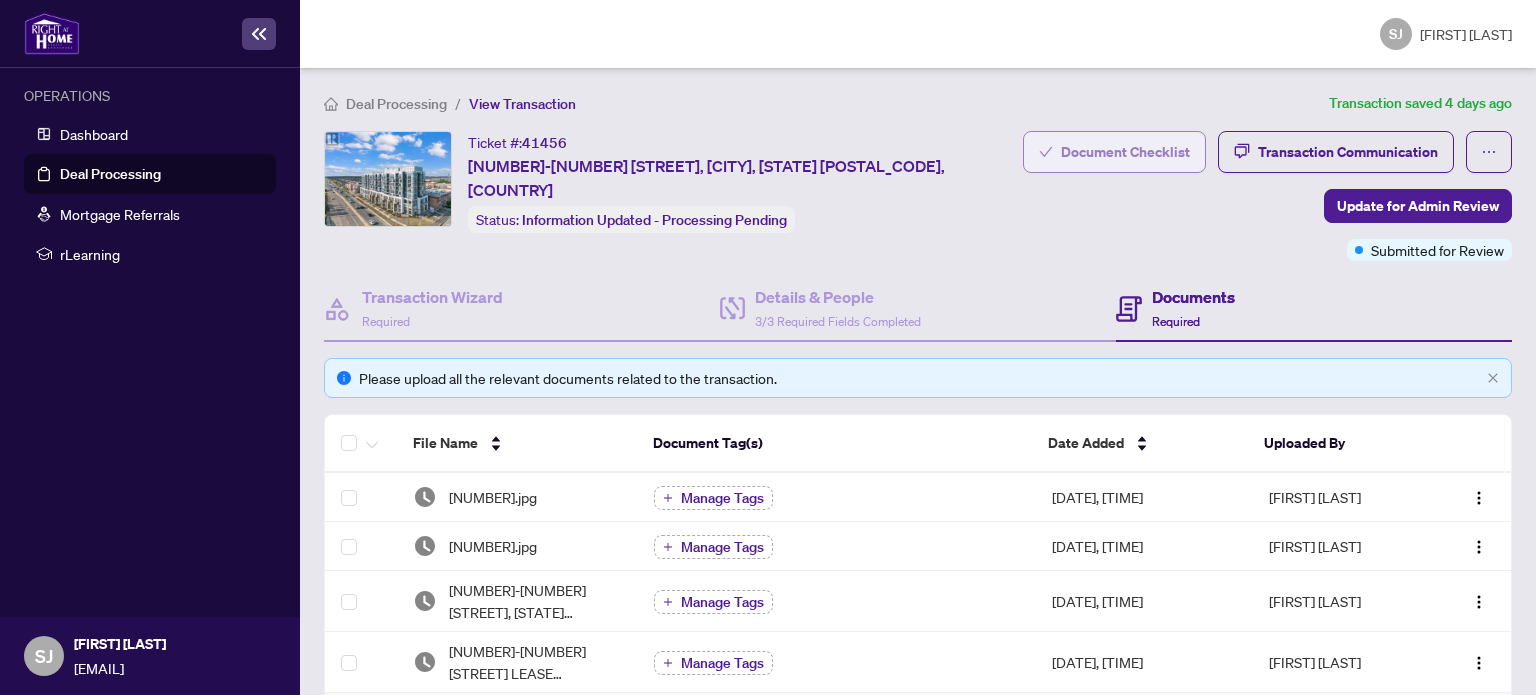 click on "Document Checklist" at bounding box center [1125, 152] 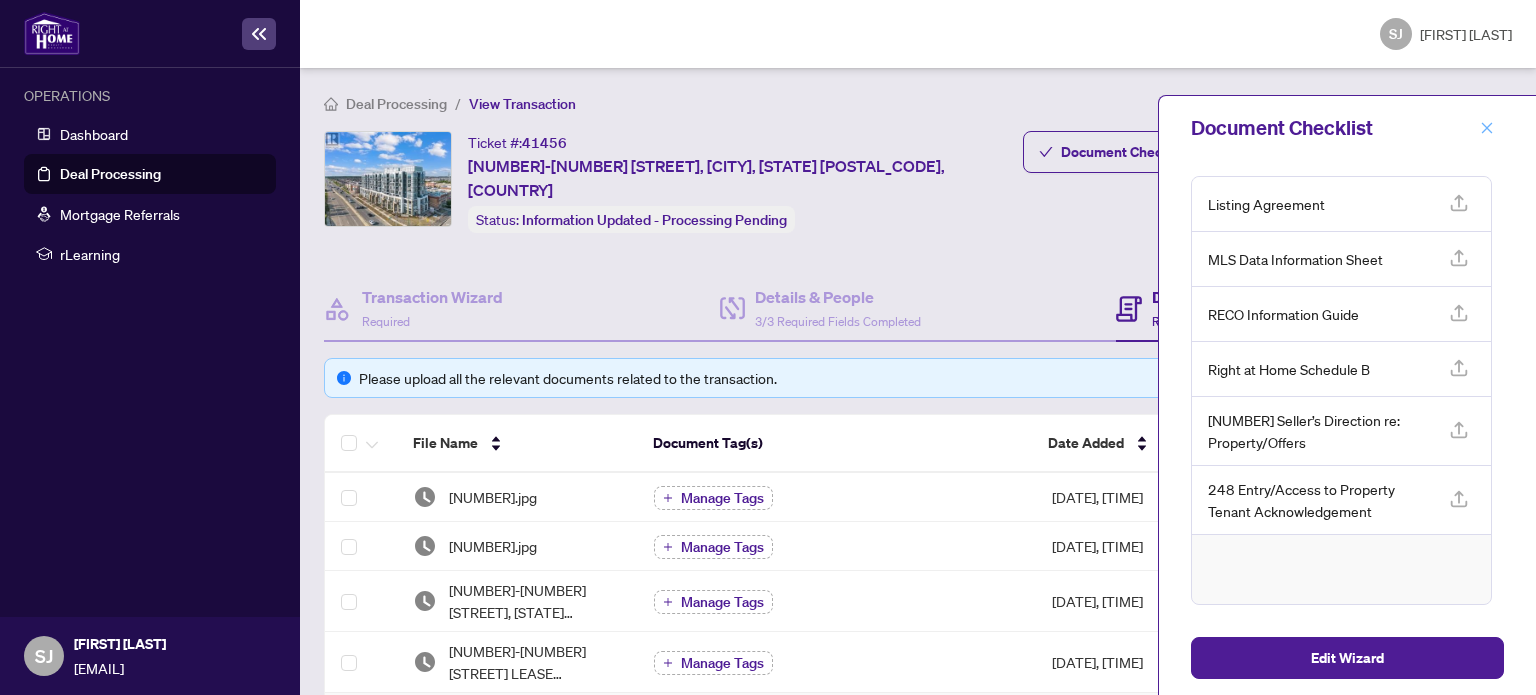 click at bounding box center (1487, 127) 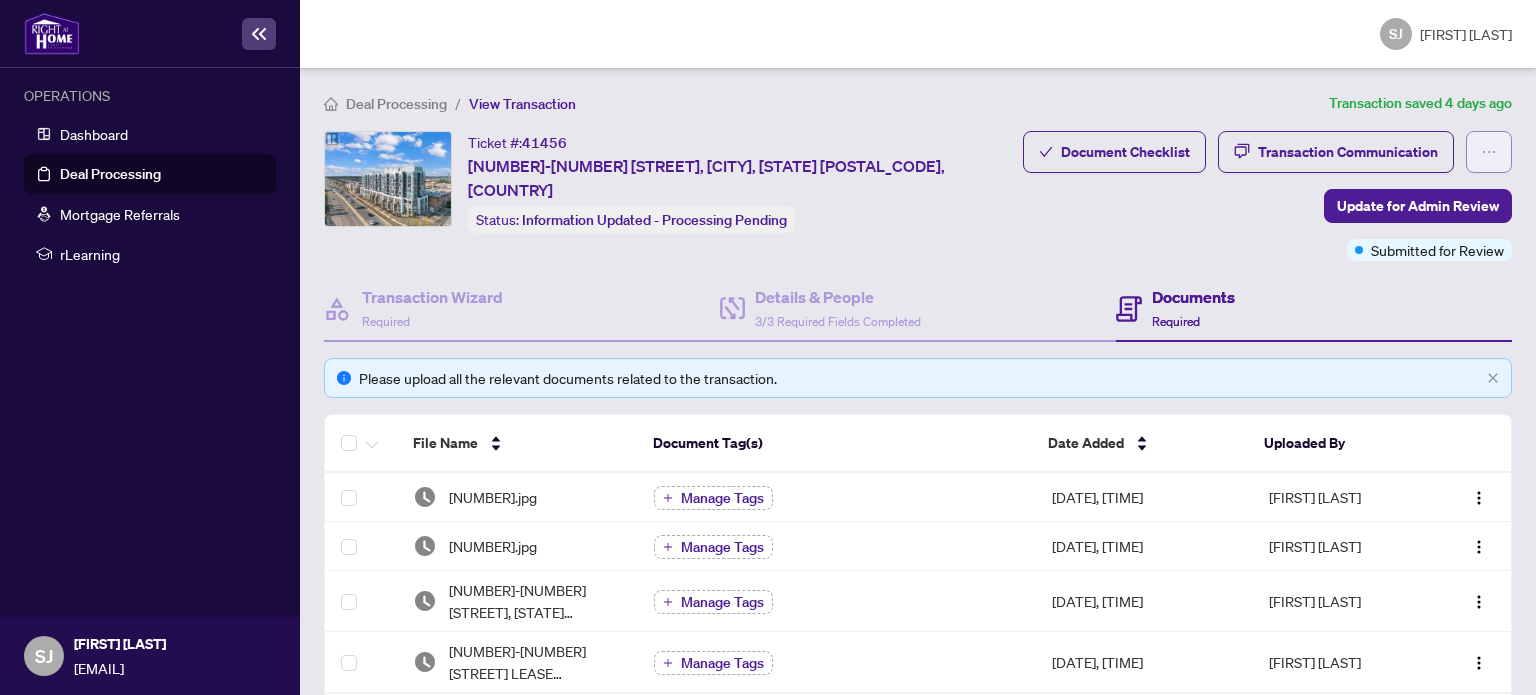 click at bounding box center [1489, 152] 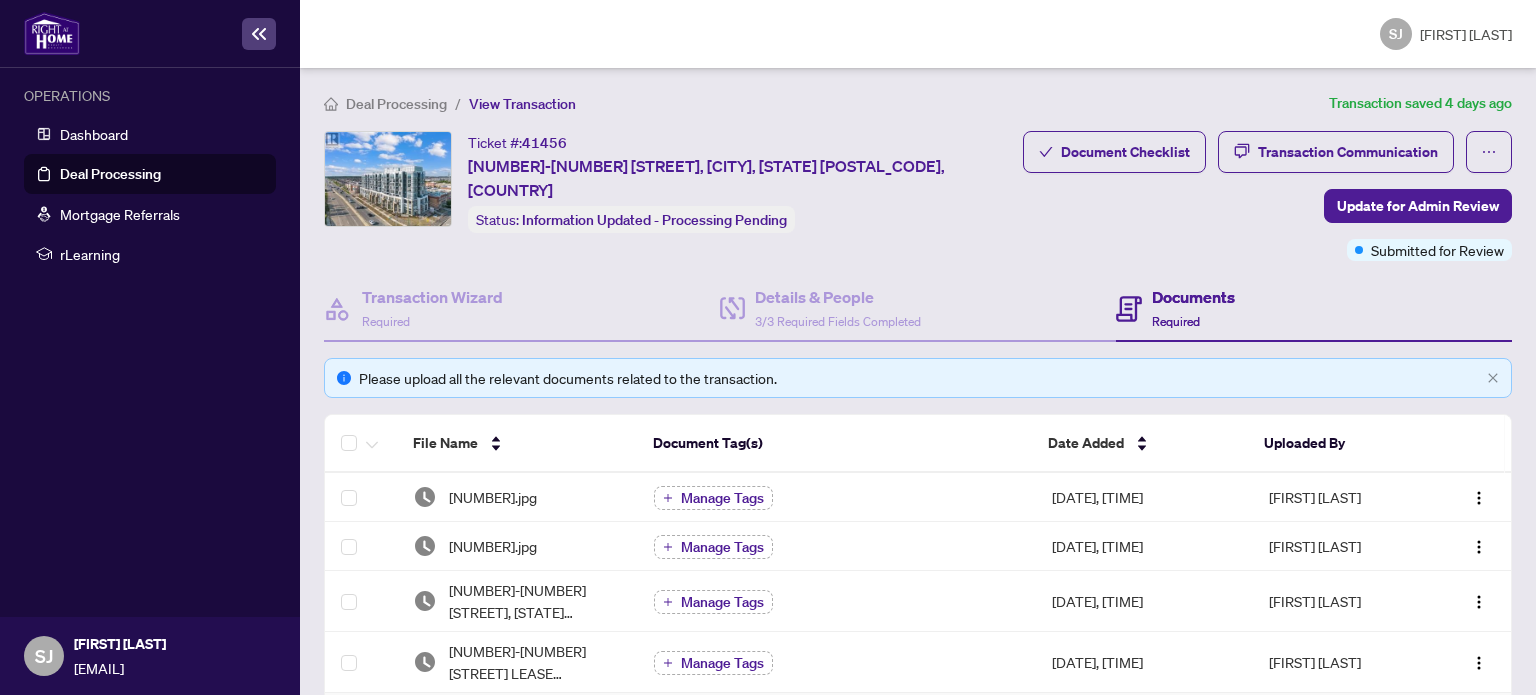 click on "Document Checklist Transaction Communication Update for Admin Review Submitted for Review" at bounding box center [1267, 196] 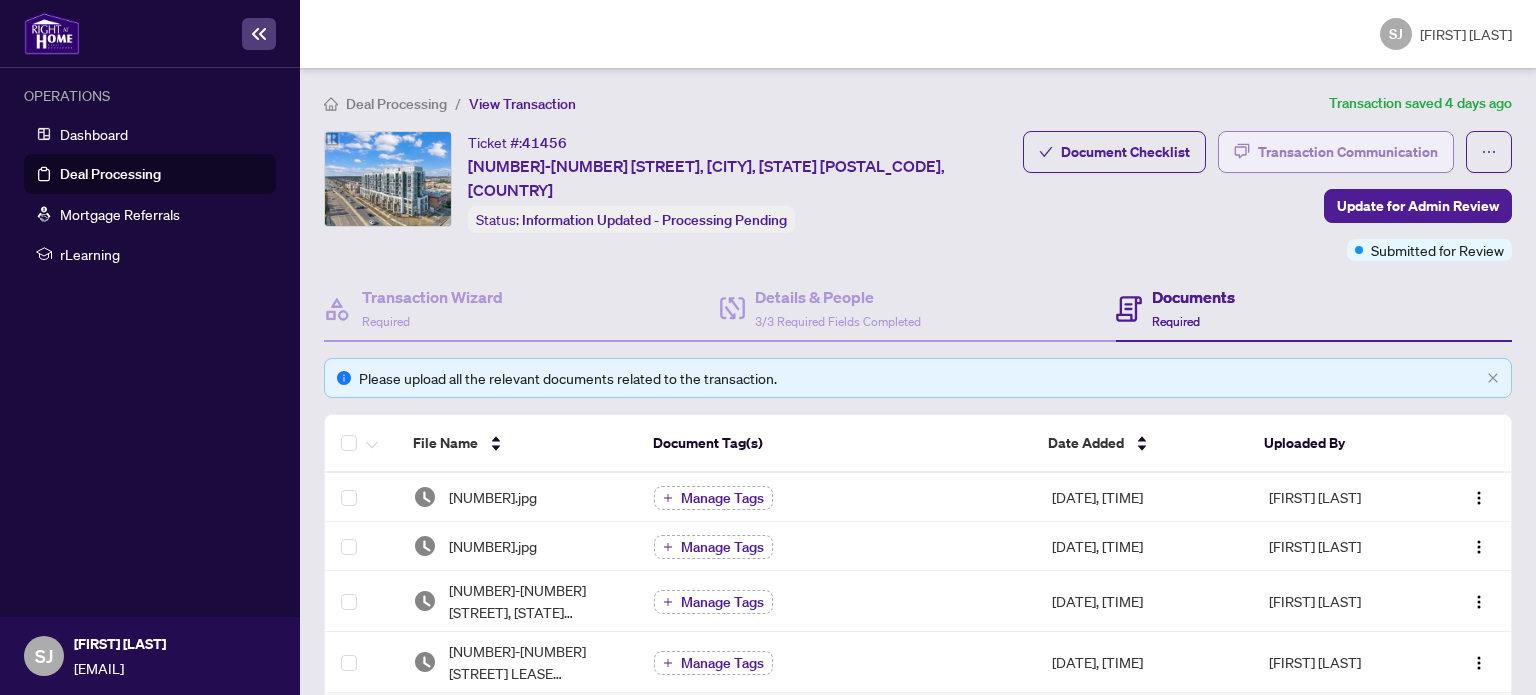 click on "Transaction Communication" at bounding box center [1348, 152] 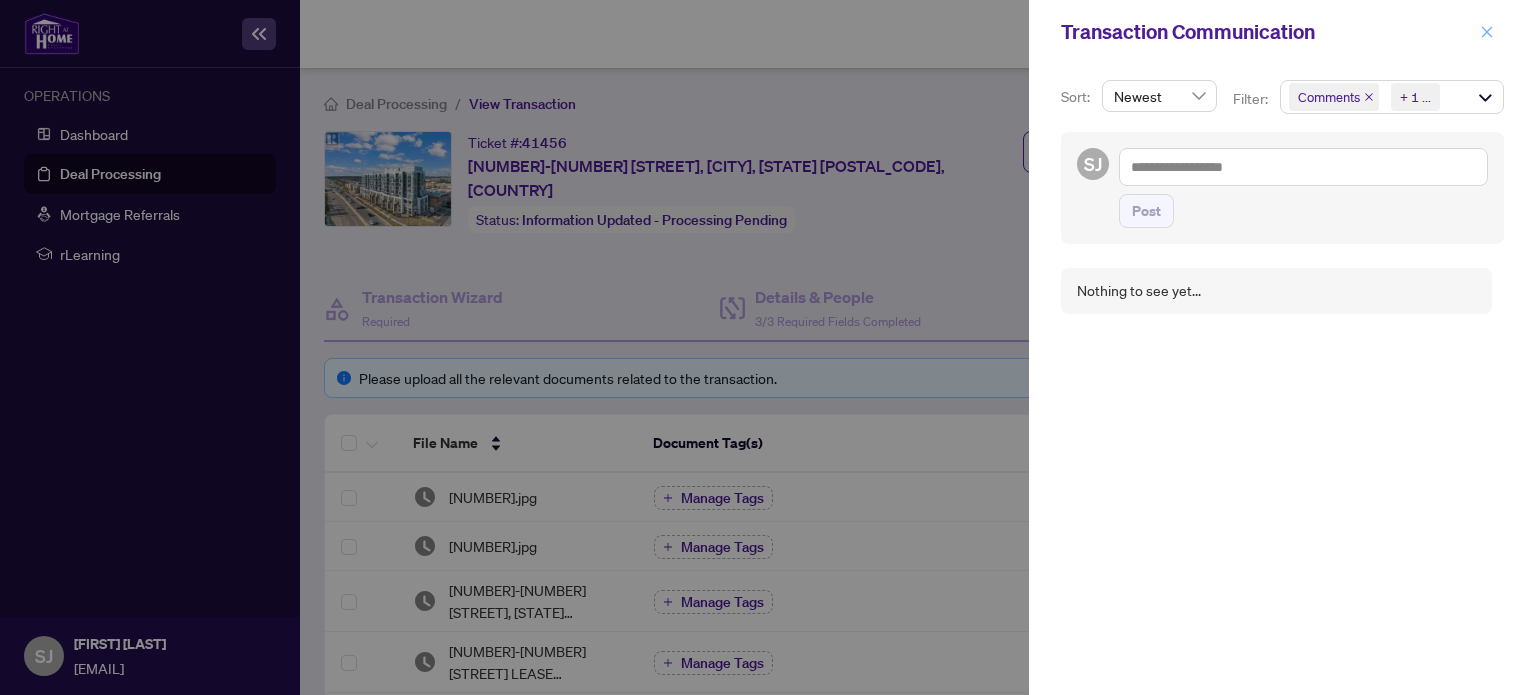 click at bounding box center (1487, 32) 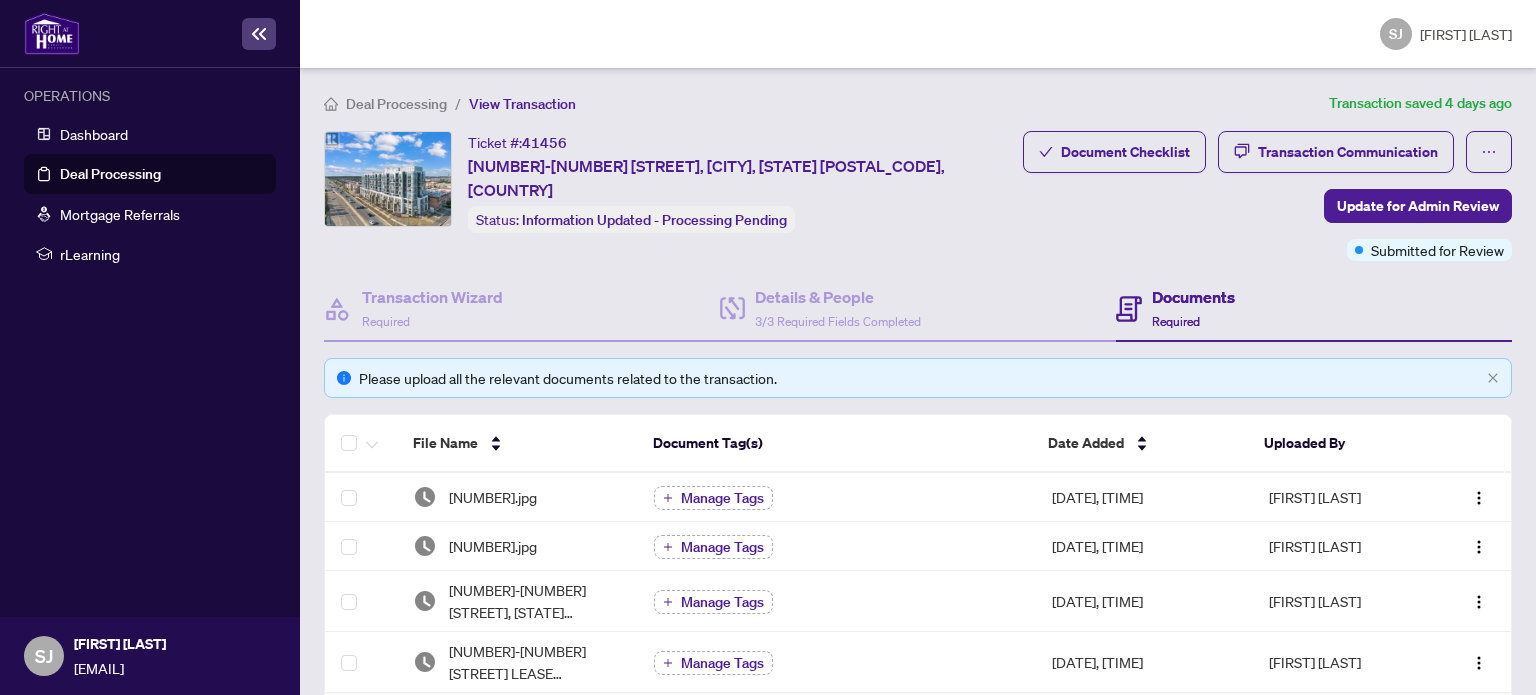 click on "[NUMBER]-[NUMBER] [STREET], [CITY], [STATE] [POSTAL_CODE], [COUNTRY]" at bounding box center (741, 178) 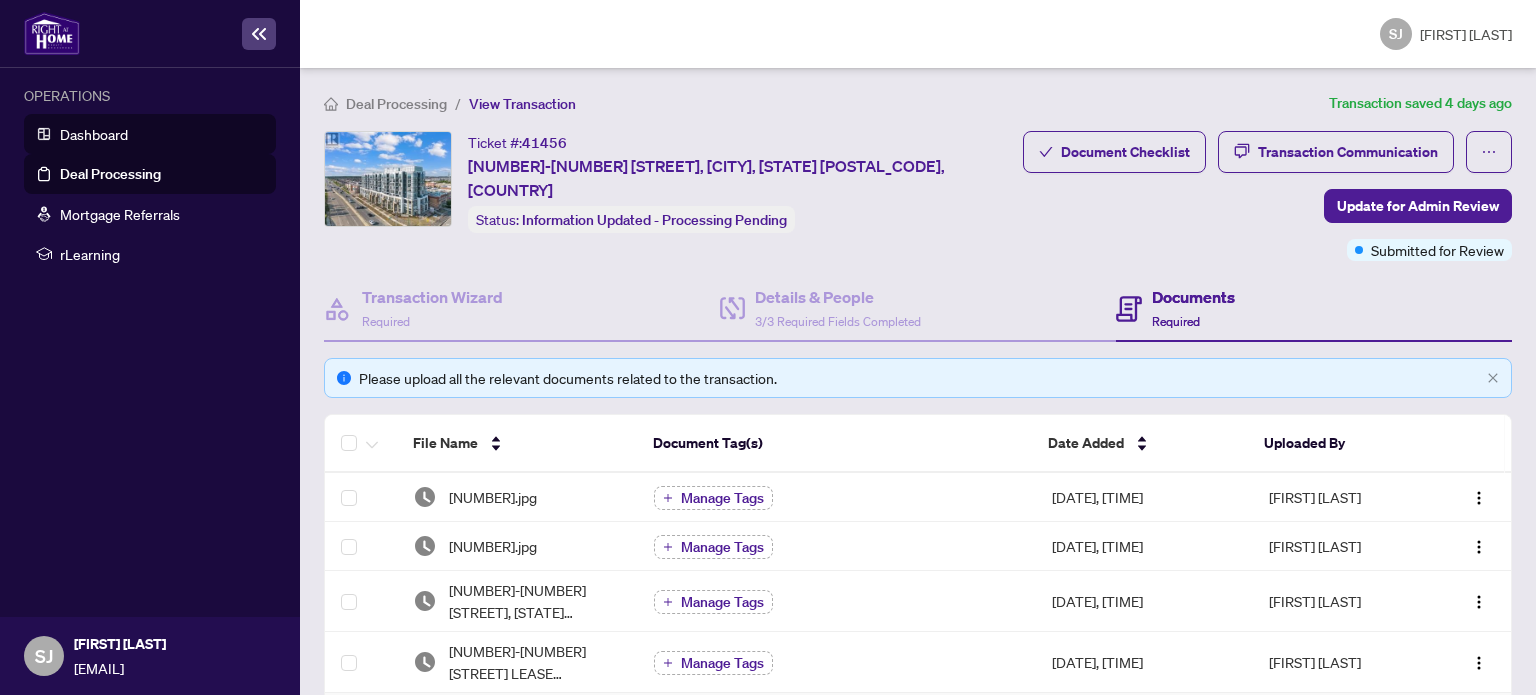 click on "Dashboard" at bounding box center (94, 134) 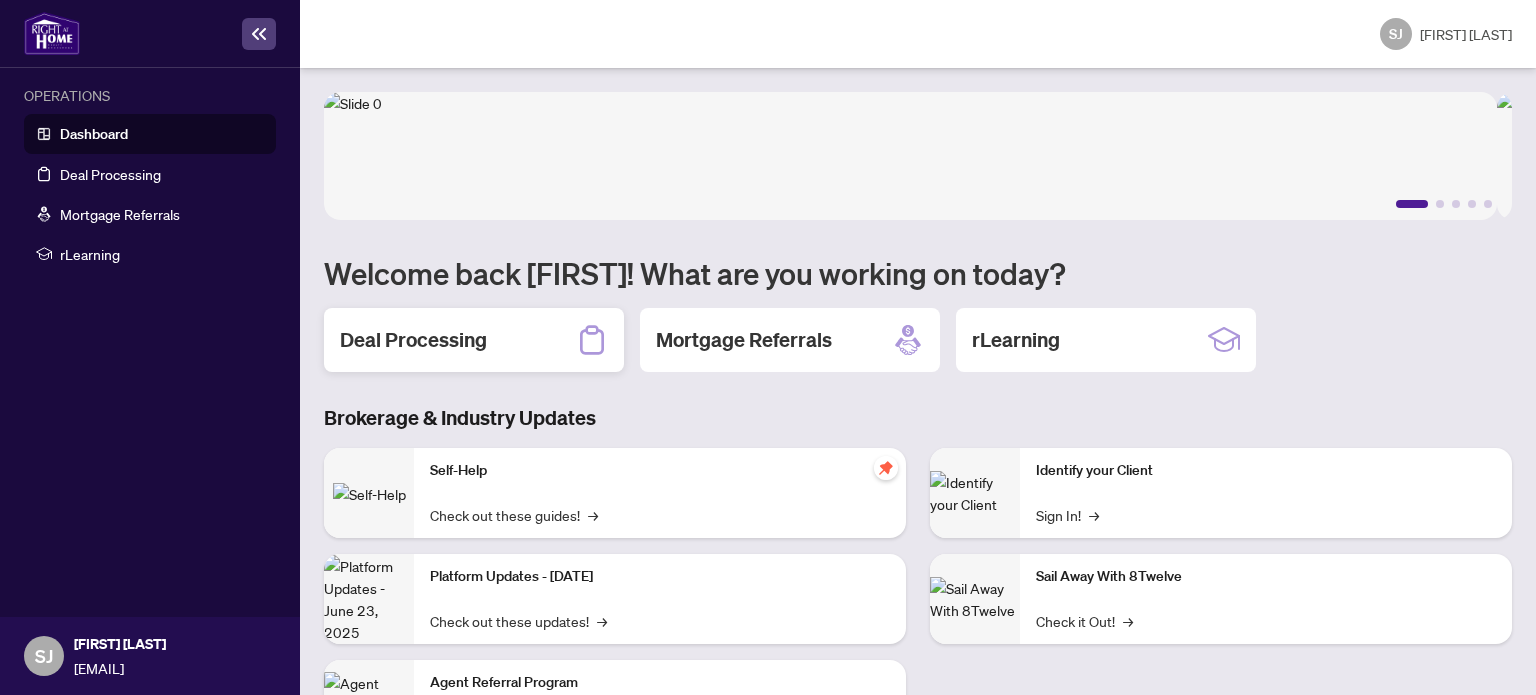 click on "Deal Processing" at bounding box center (413, 340) 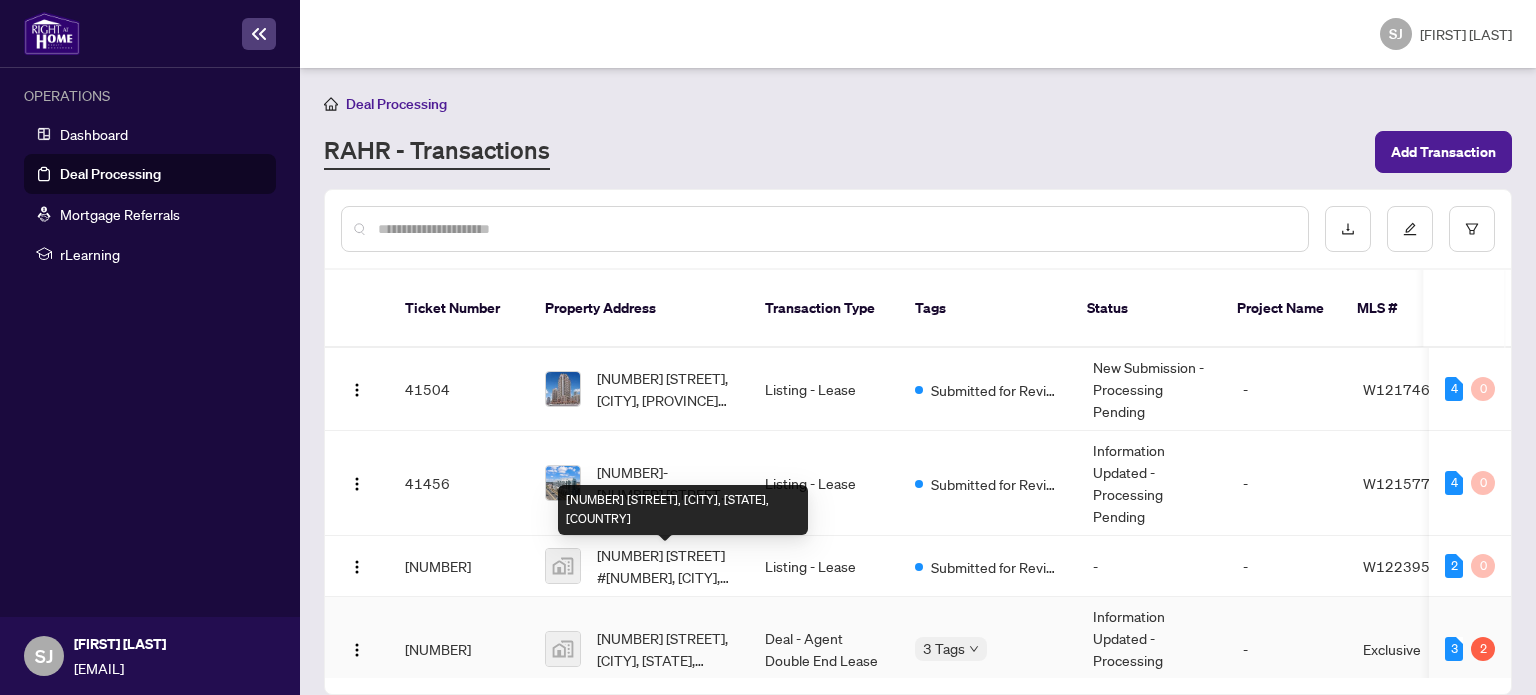 click on "[NUMBER] [STREET], [CITY], [STATE], [COUNTRY]" at bounding box center [665, 649] 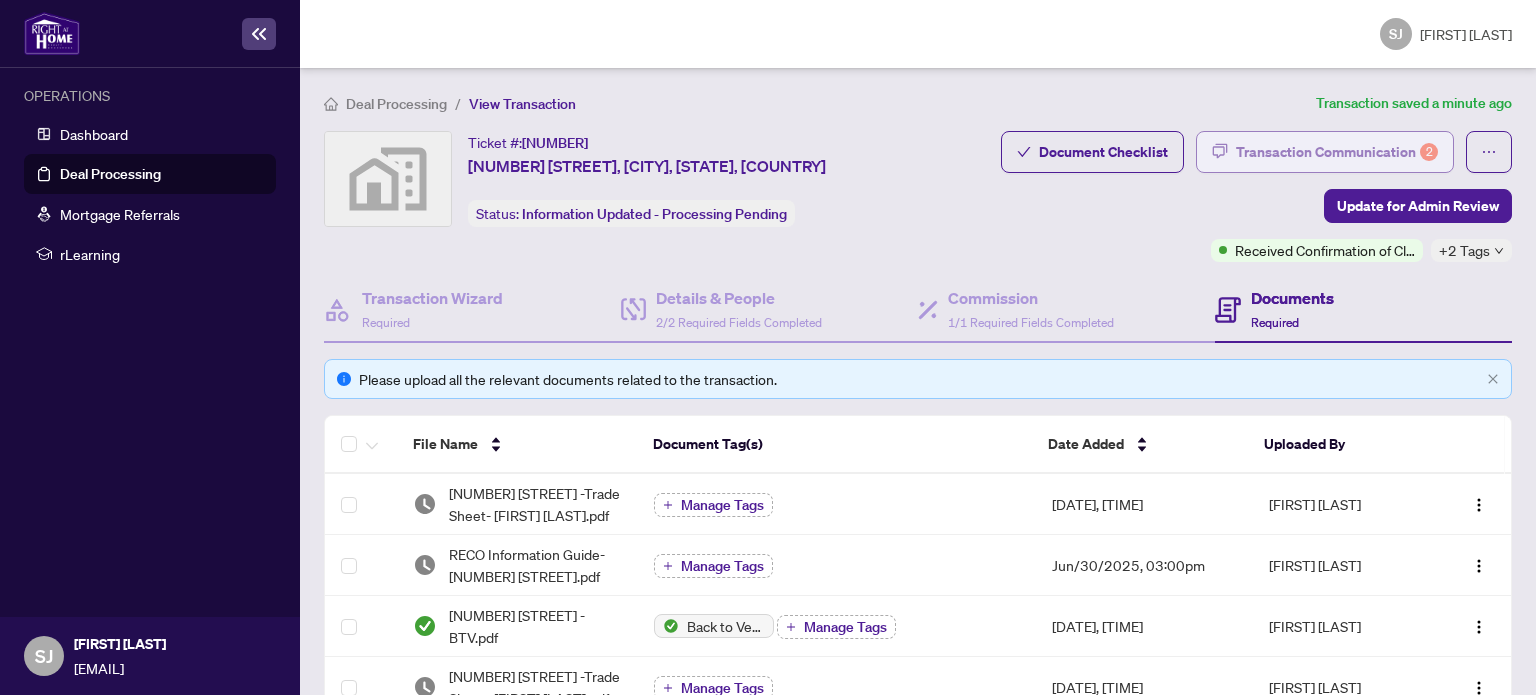 click on "Transaction Communication 2" at bounding box center (1337, 152) 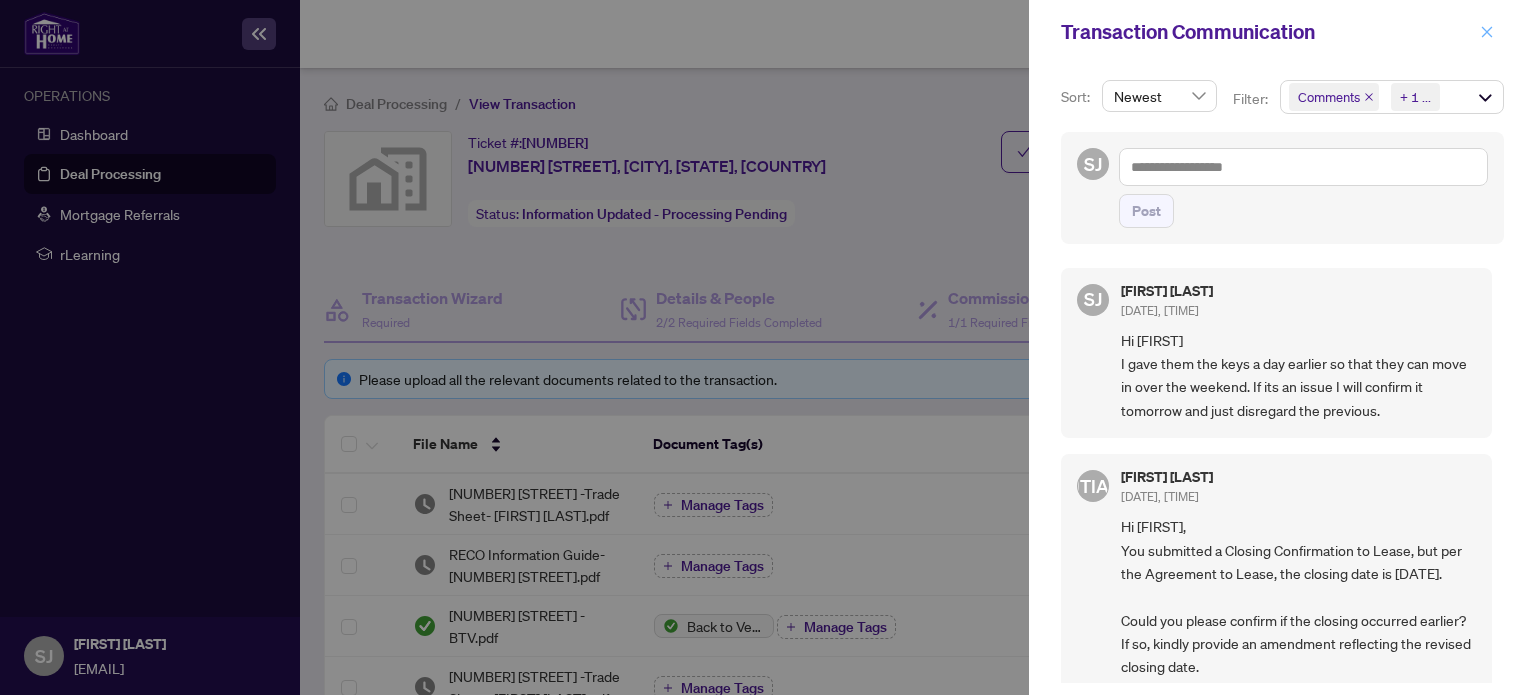 click at bounding box center [1487, 32] 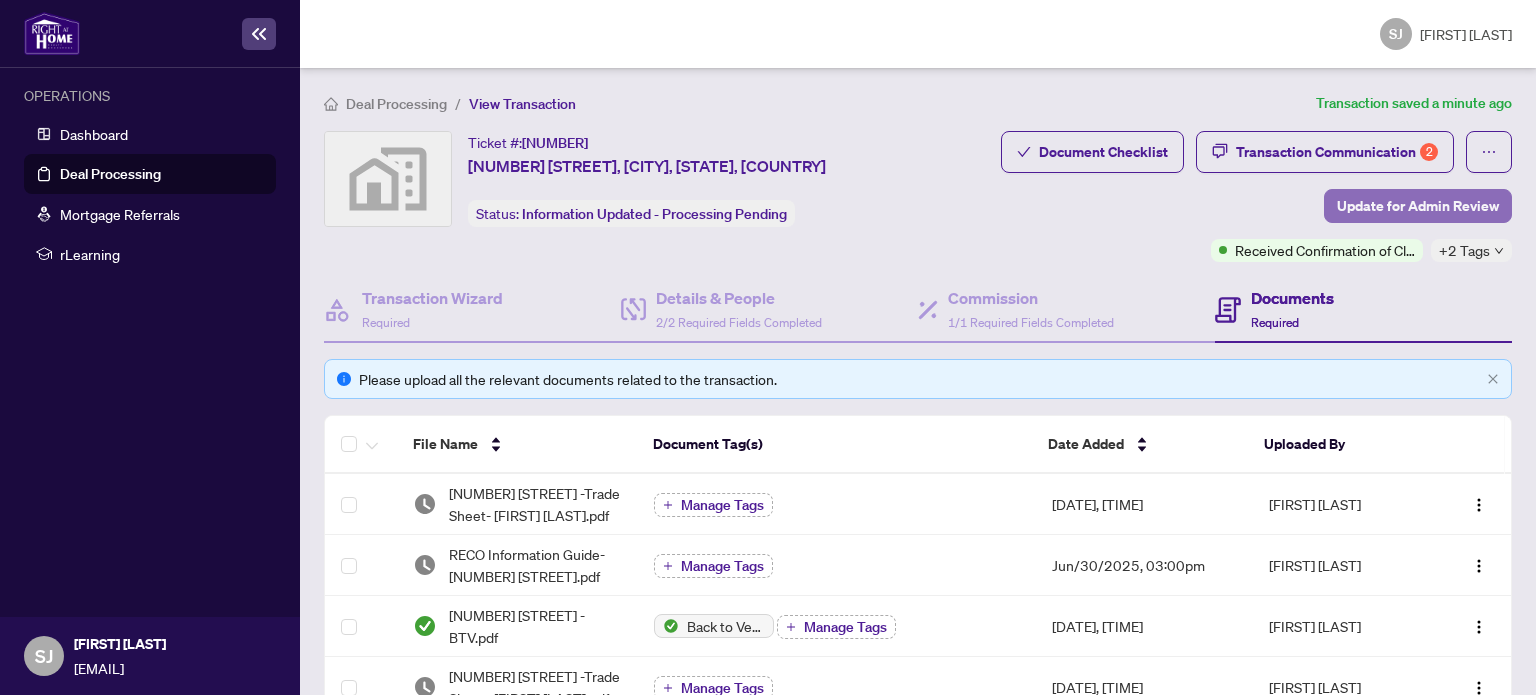 click on "Update for Admin Review" at bounding box center [1418, 206] 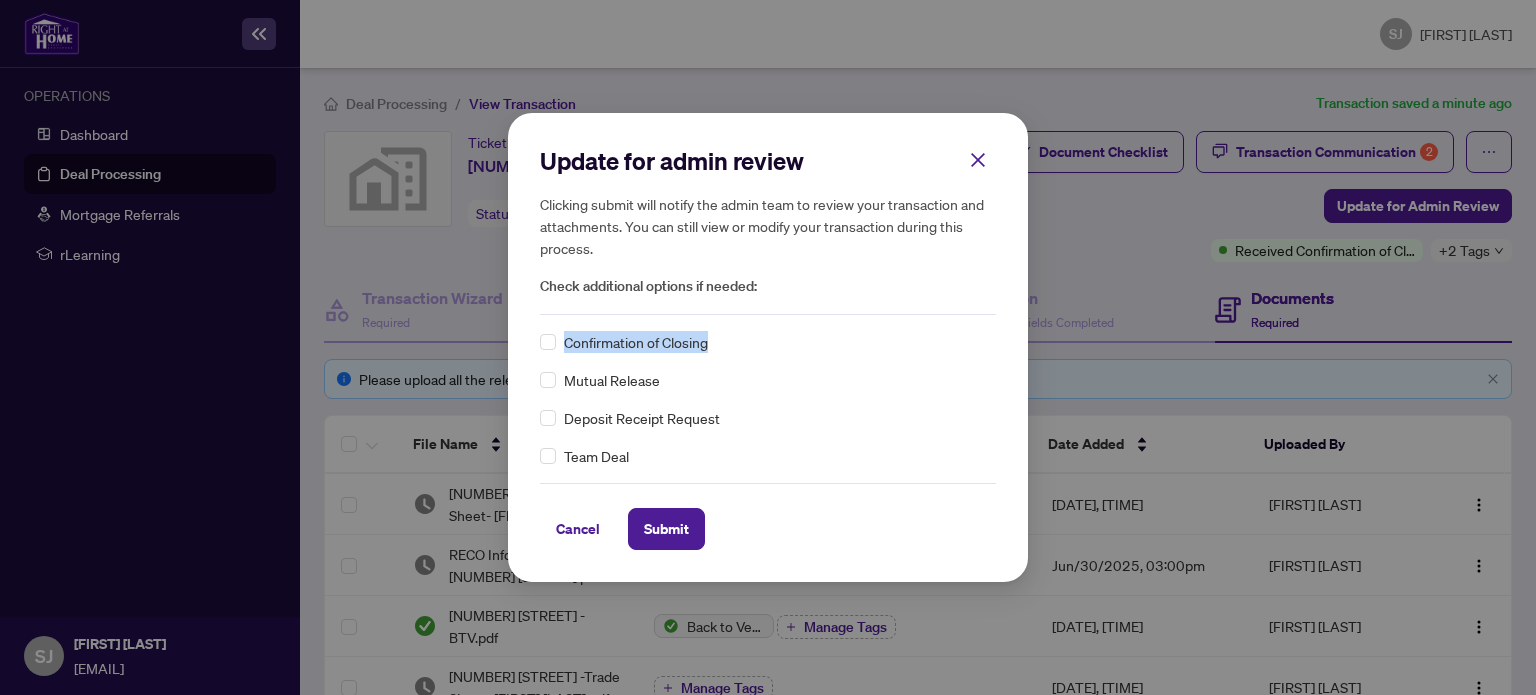 drag, startPoint x: 696, startPoint y: 340, endPoint x: 567, endPoint y: 343, distance: 129.03488 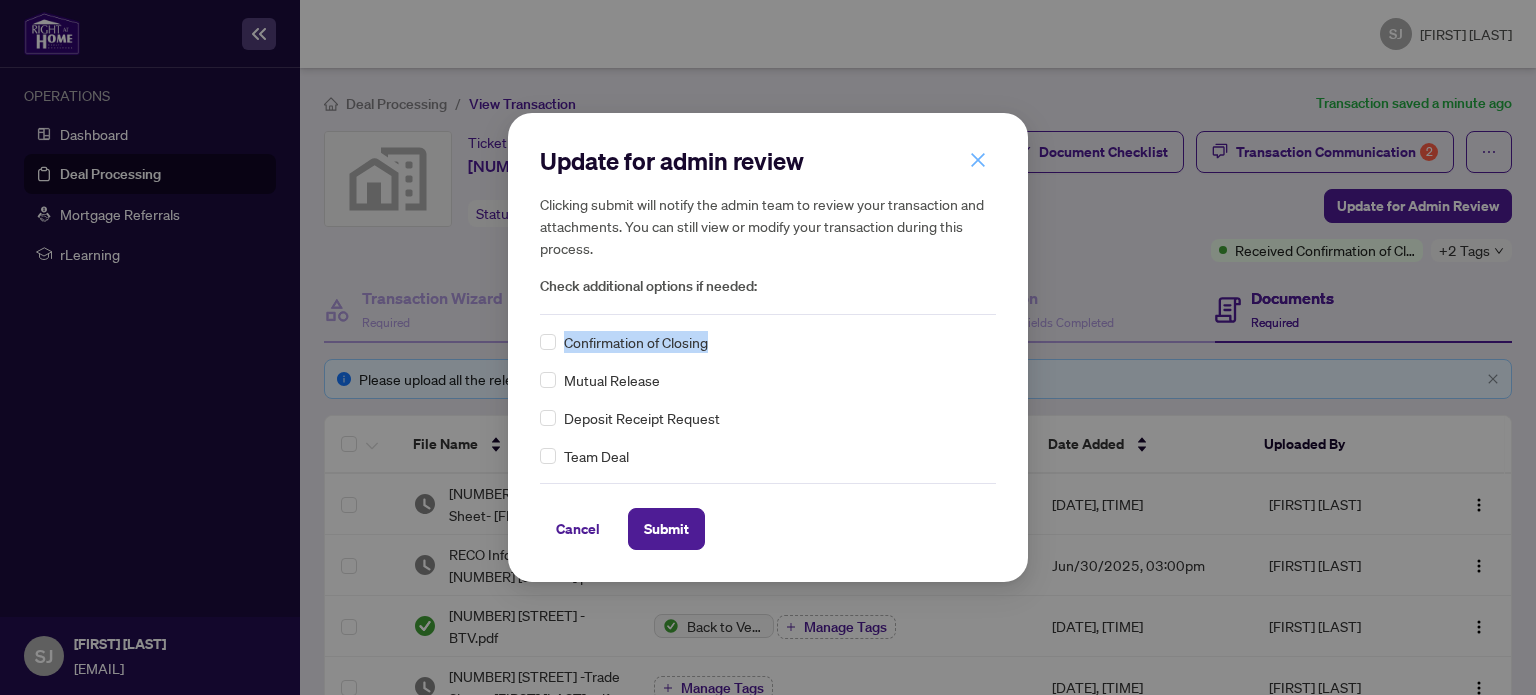 click at bounding box center (978, 160) 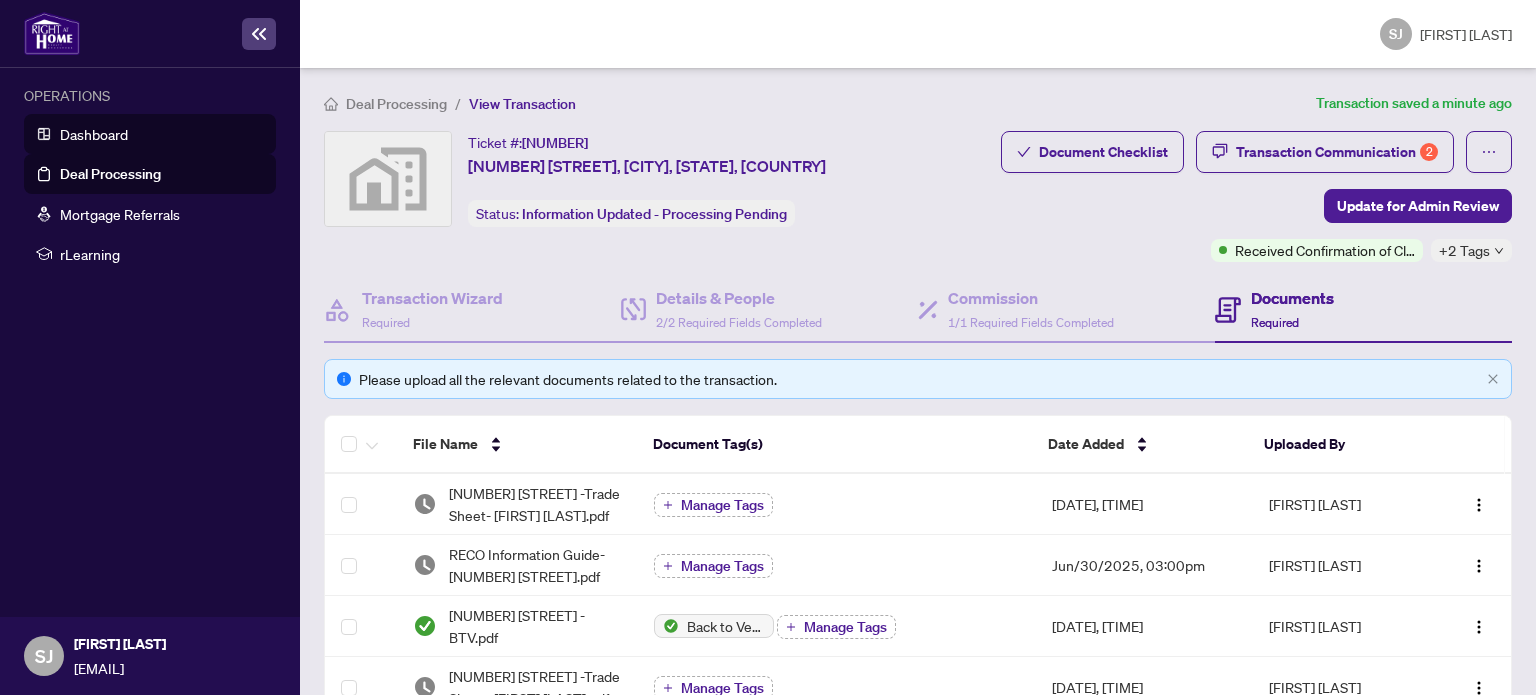 click on "Dashboard" at bounding box center (94, 134) 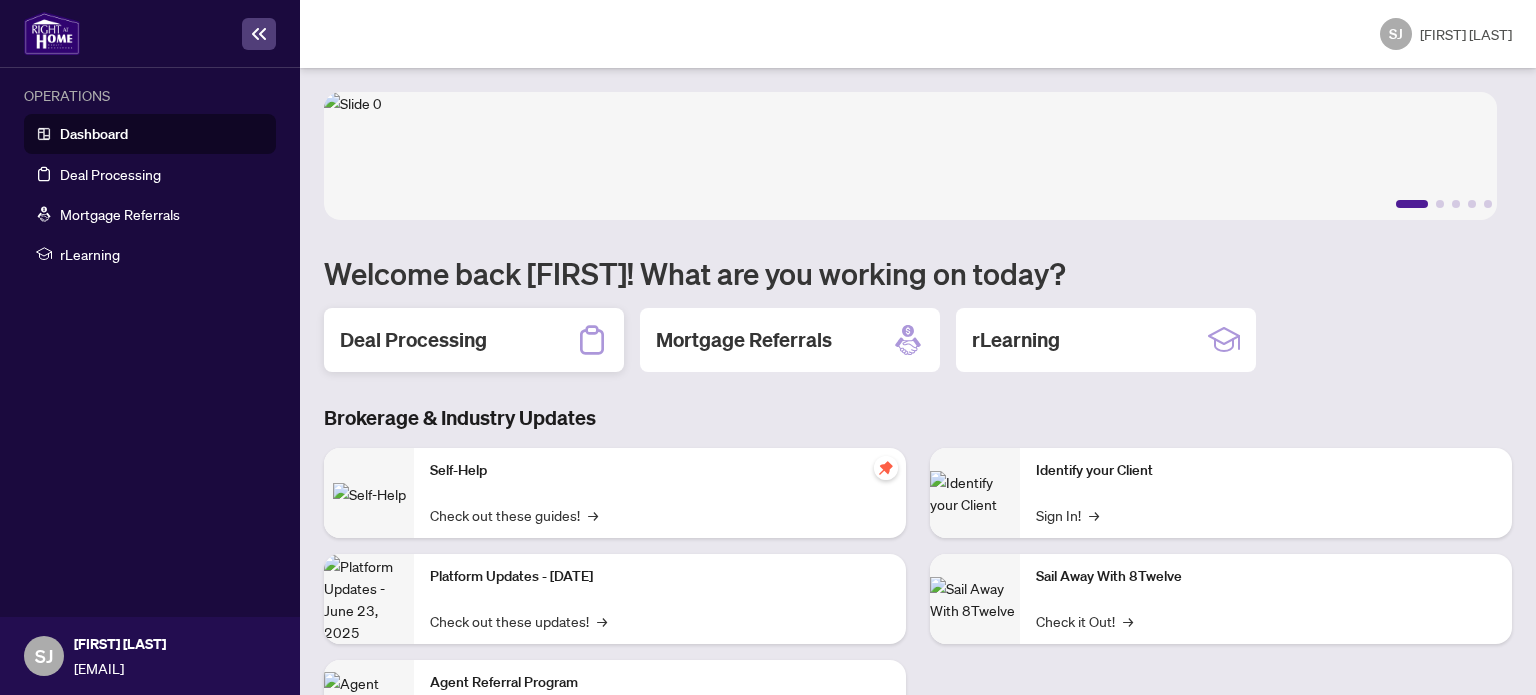 click on "Deal Processing" at bounding box center [413, 340] 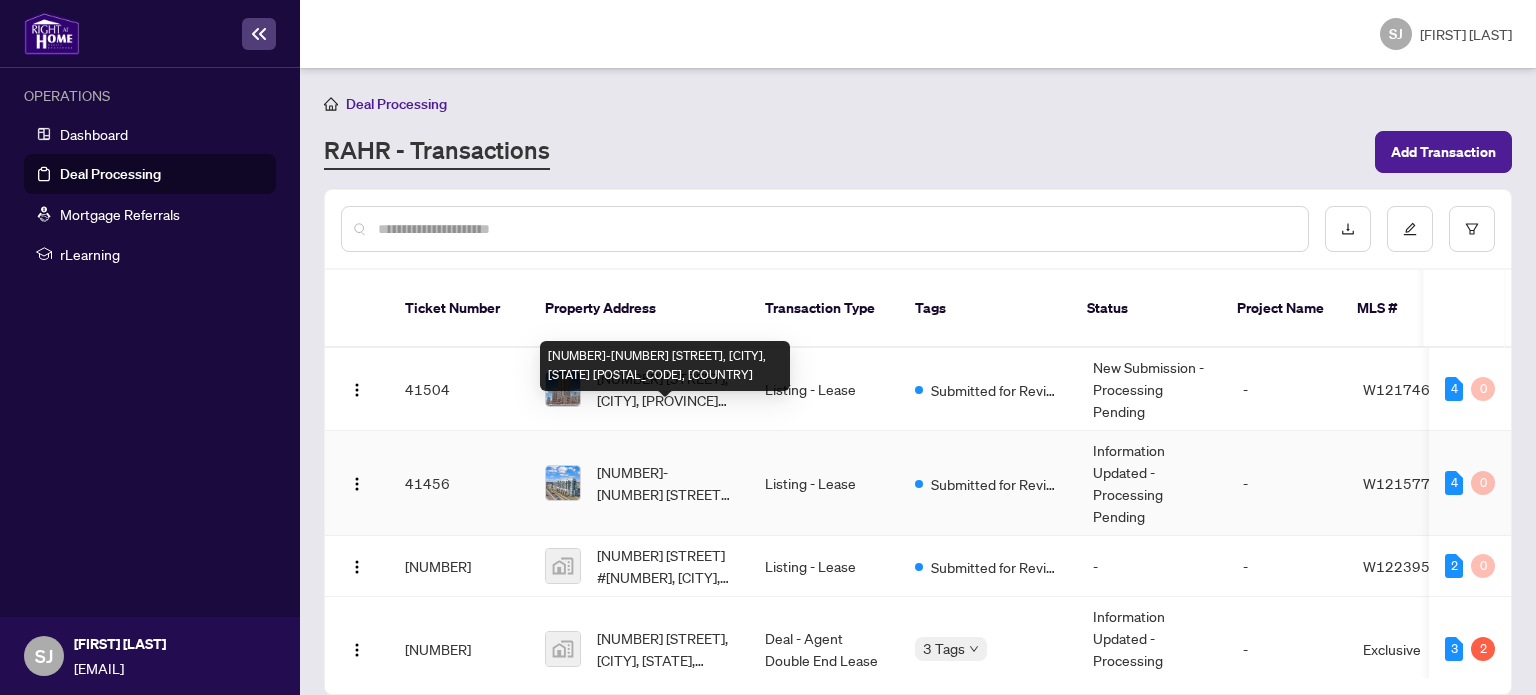 click on "[NUMBER]-[NUMBER] [STREET], [CITY], [STATE] [POSTAL_CODE], [COUNTRY]" at bounding box center (665, 483) 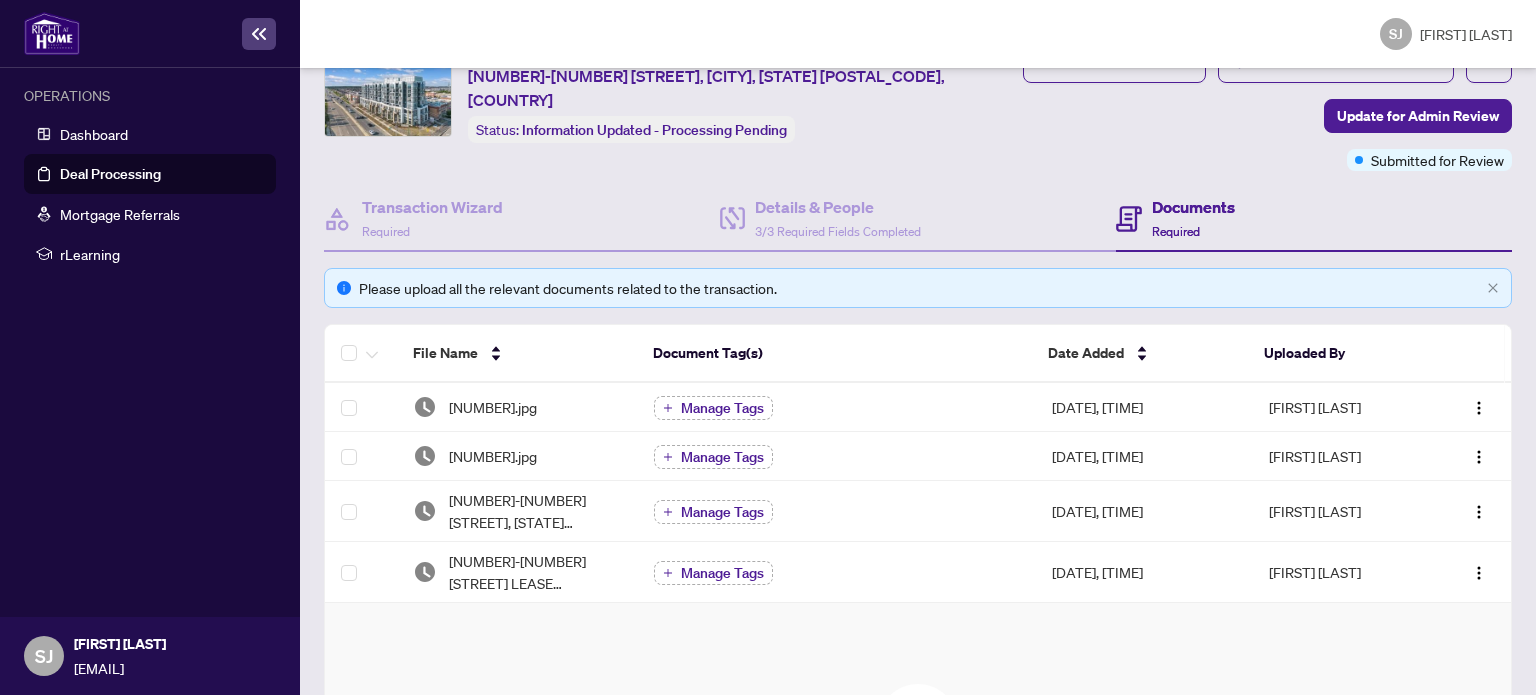 scroll, scrollTop: 0, scrollLeft: 0, axis: both 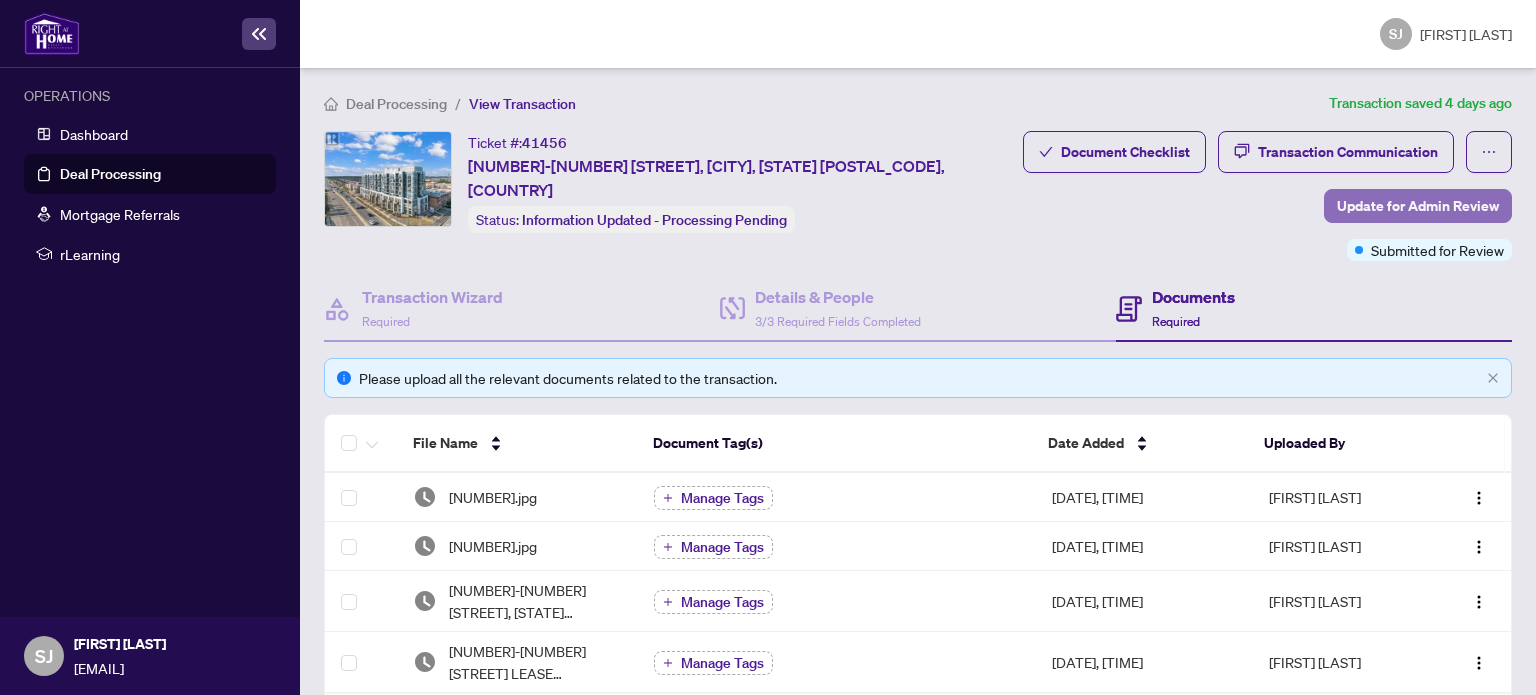 click on "Update for Admin Review" at bounding box center [1418, 206] 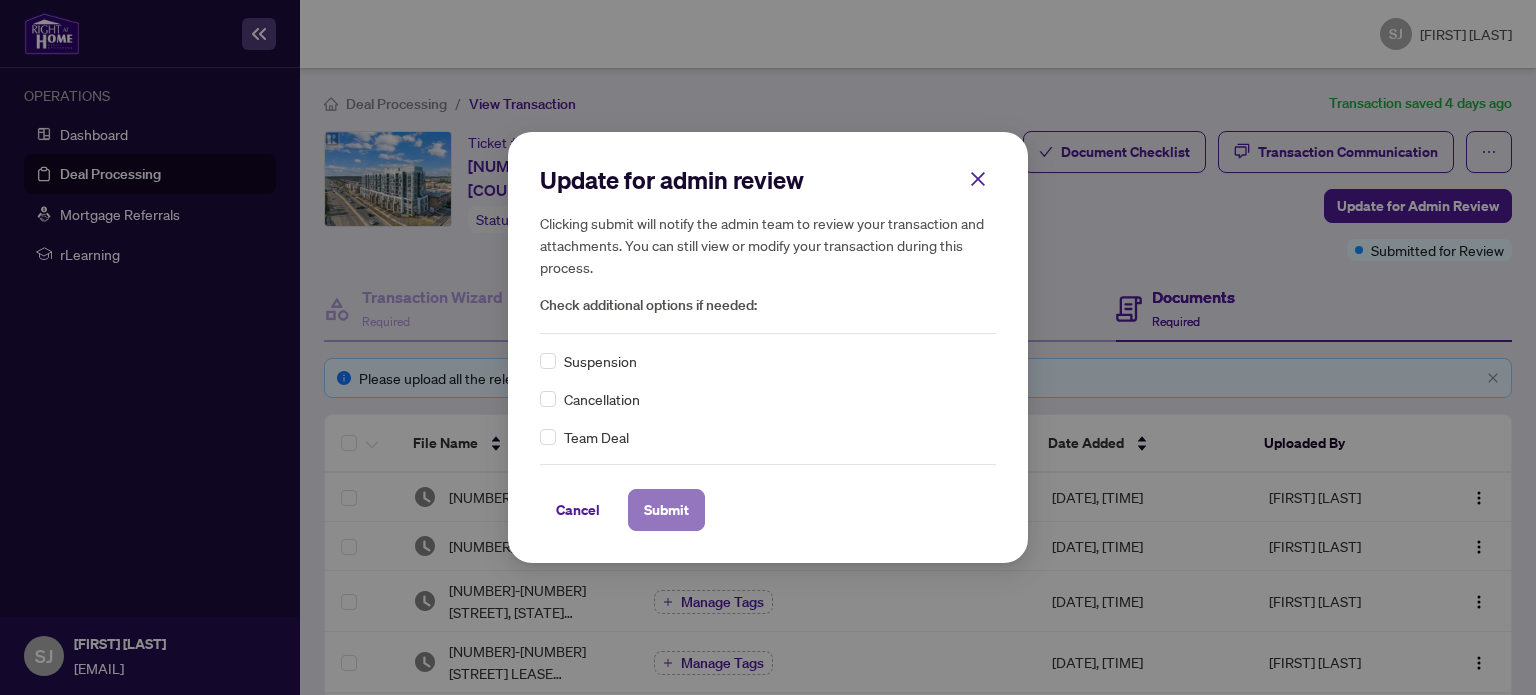 click on "Submit" at bounding box center (666, 510) 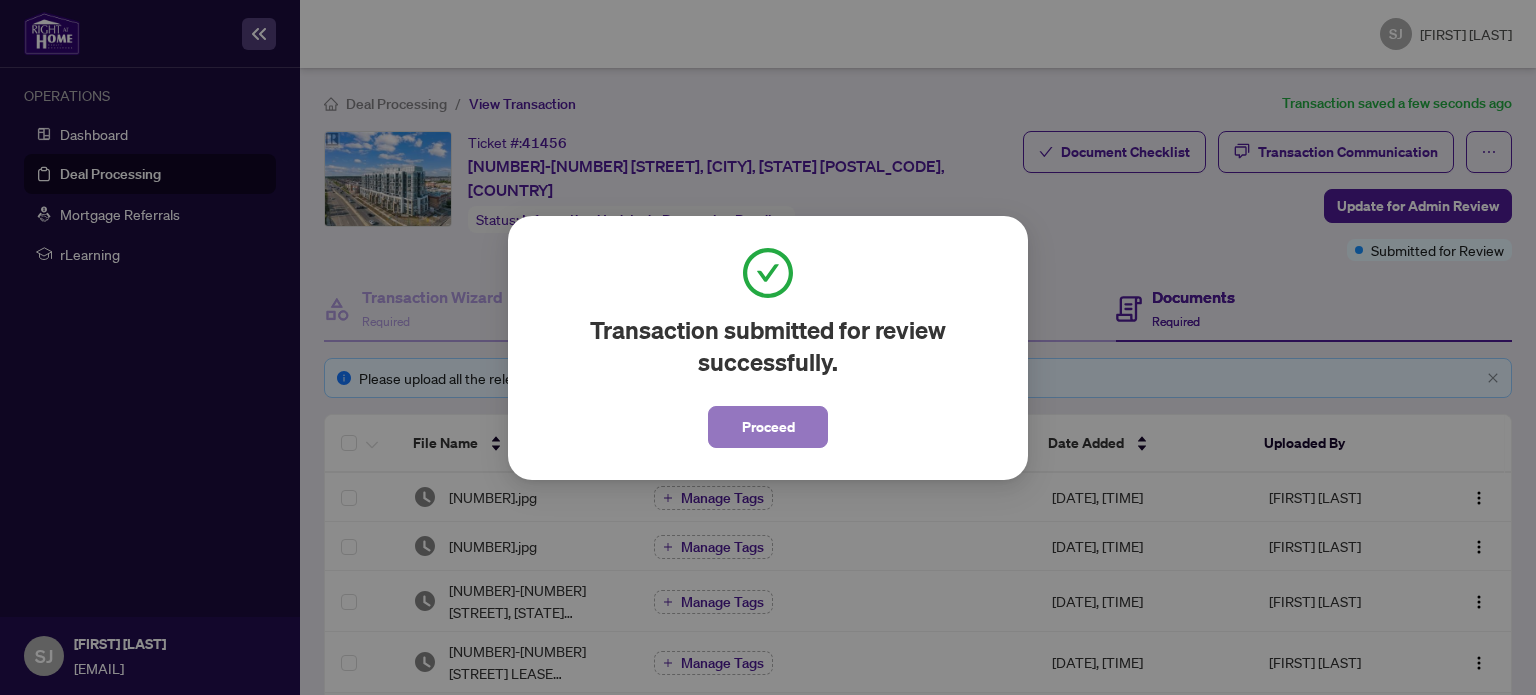 click on "Proceed" at bounding box center (768, 427) 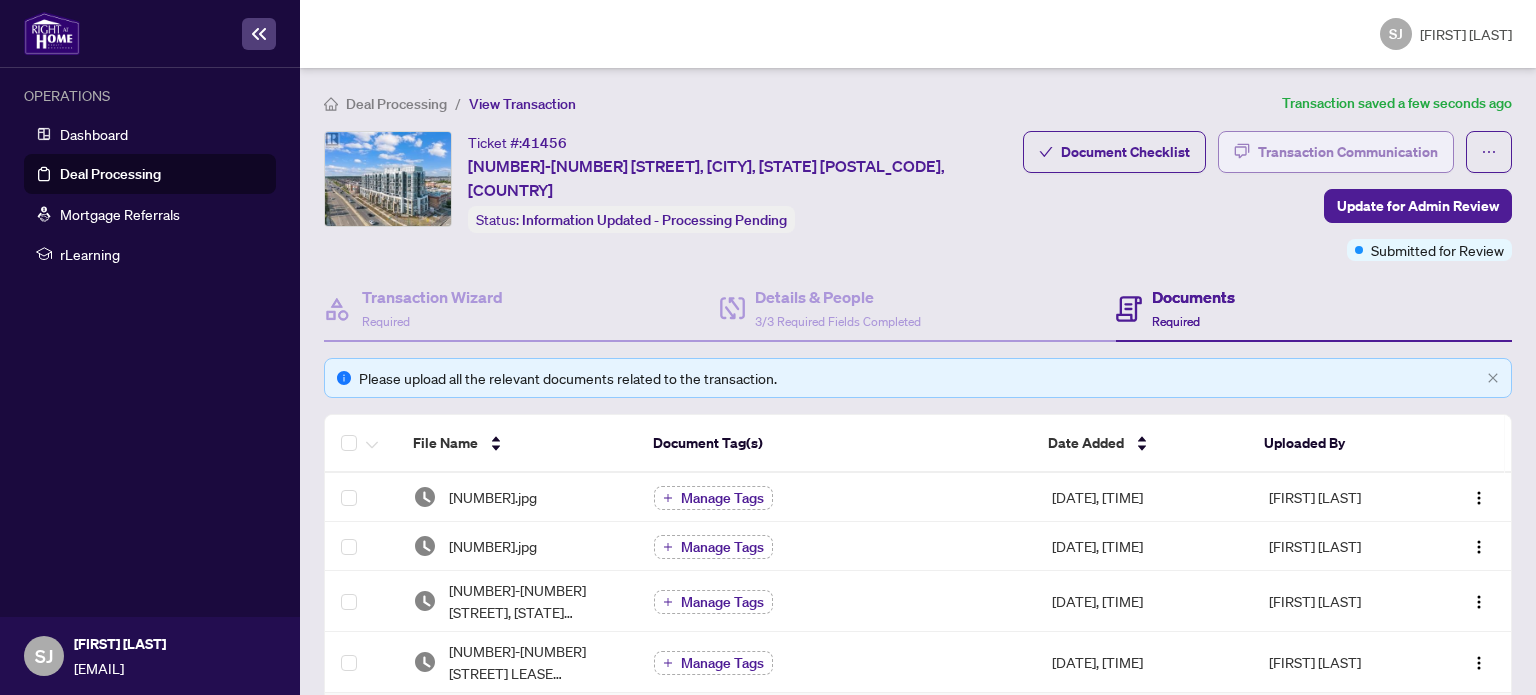 click on "Transaction Communication" at bounding box center (1348, 152) 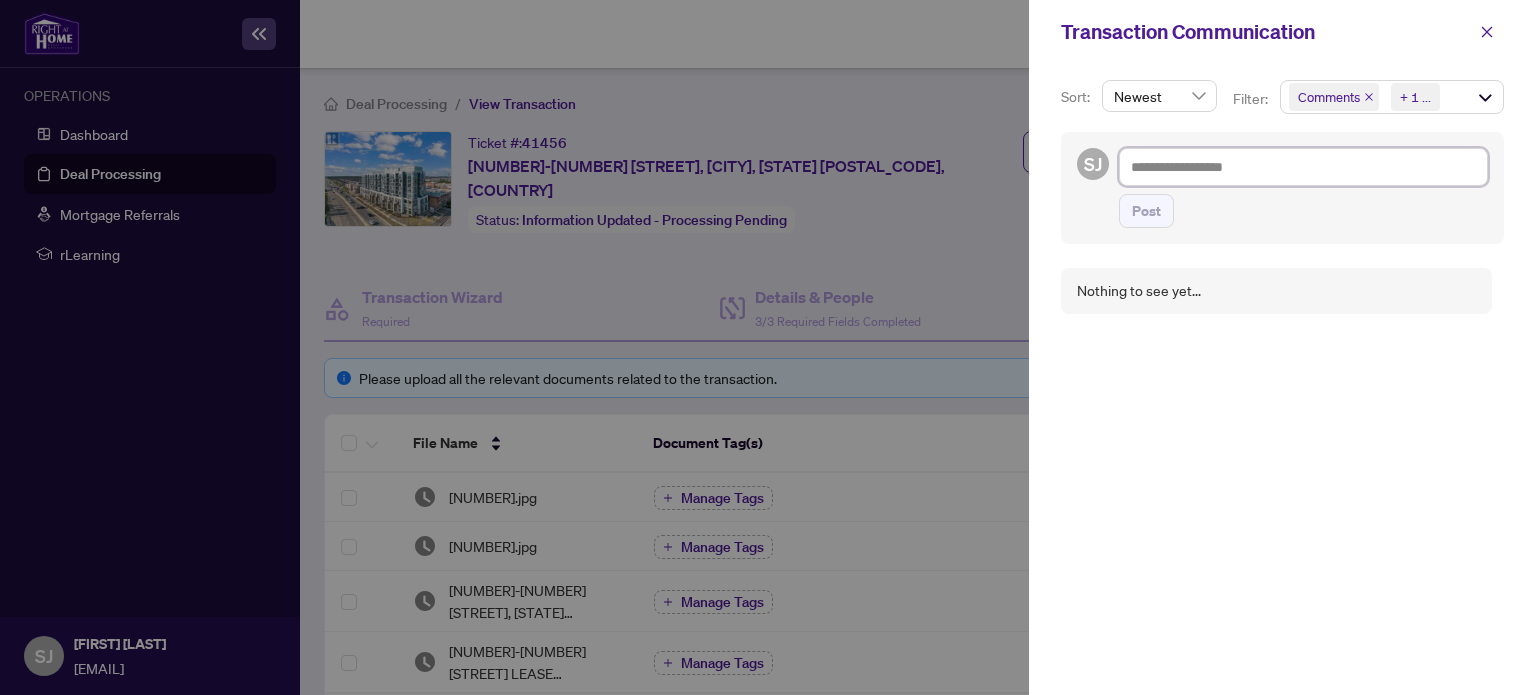 click at bounding box center (1303, 167) 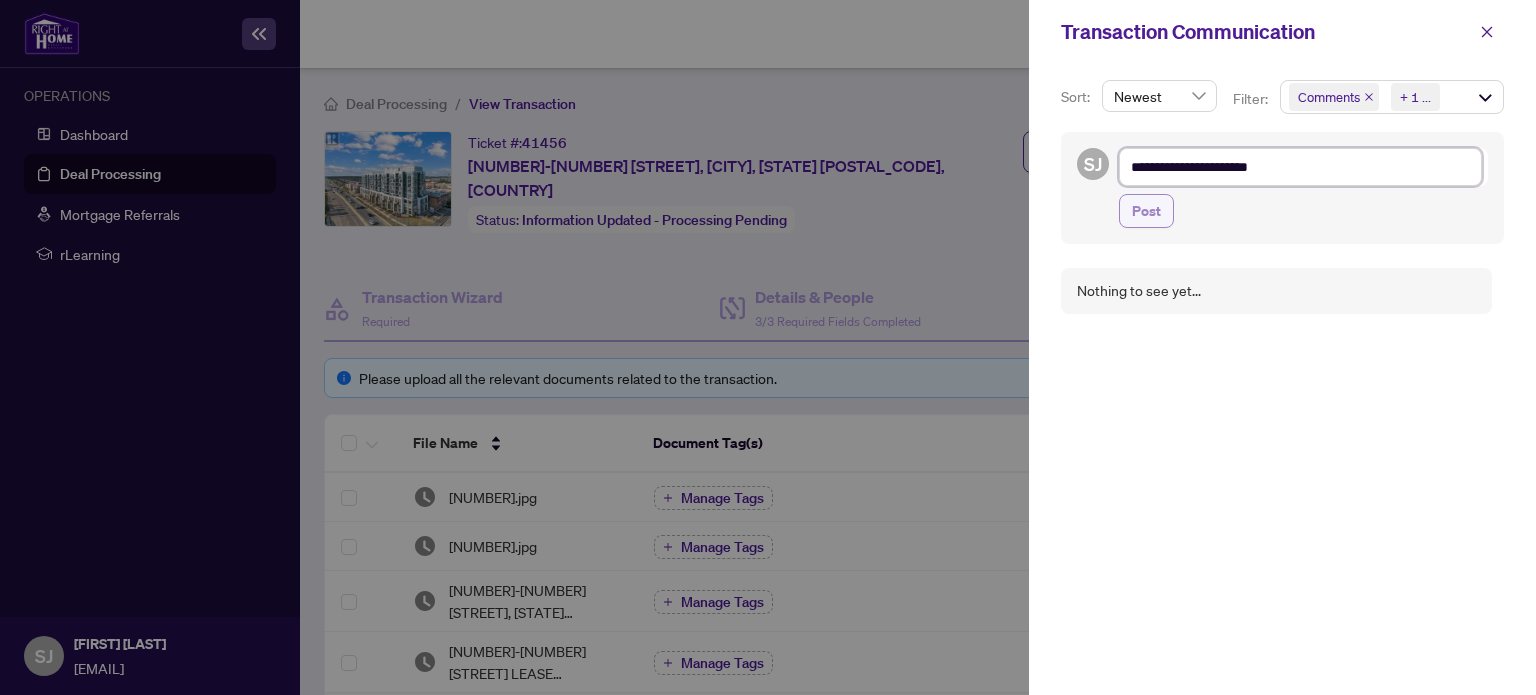 type on "**********" 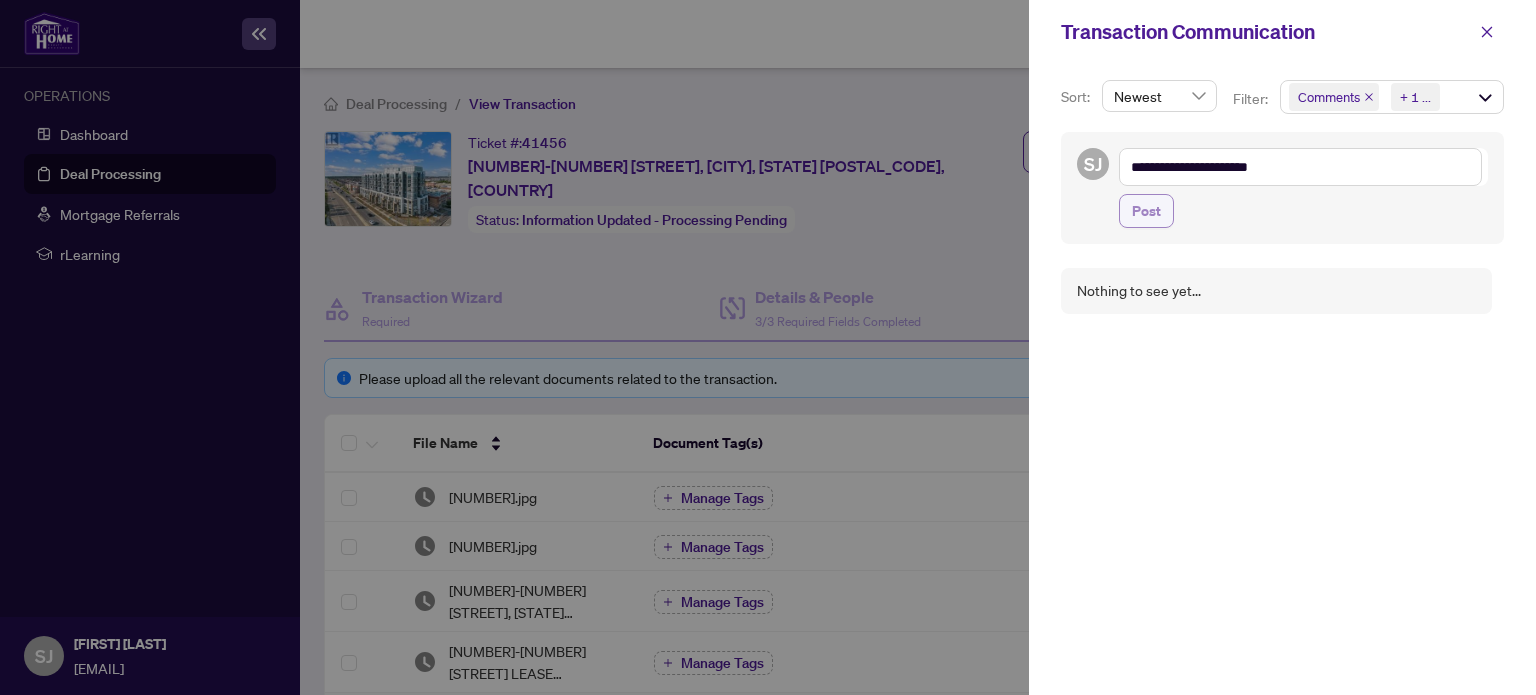 click on "Post" at bounding box center [1146, 211] 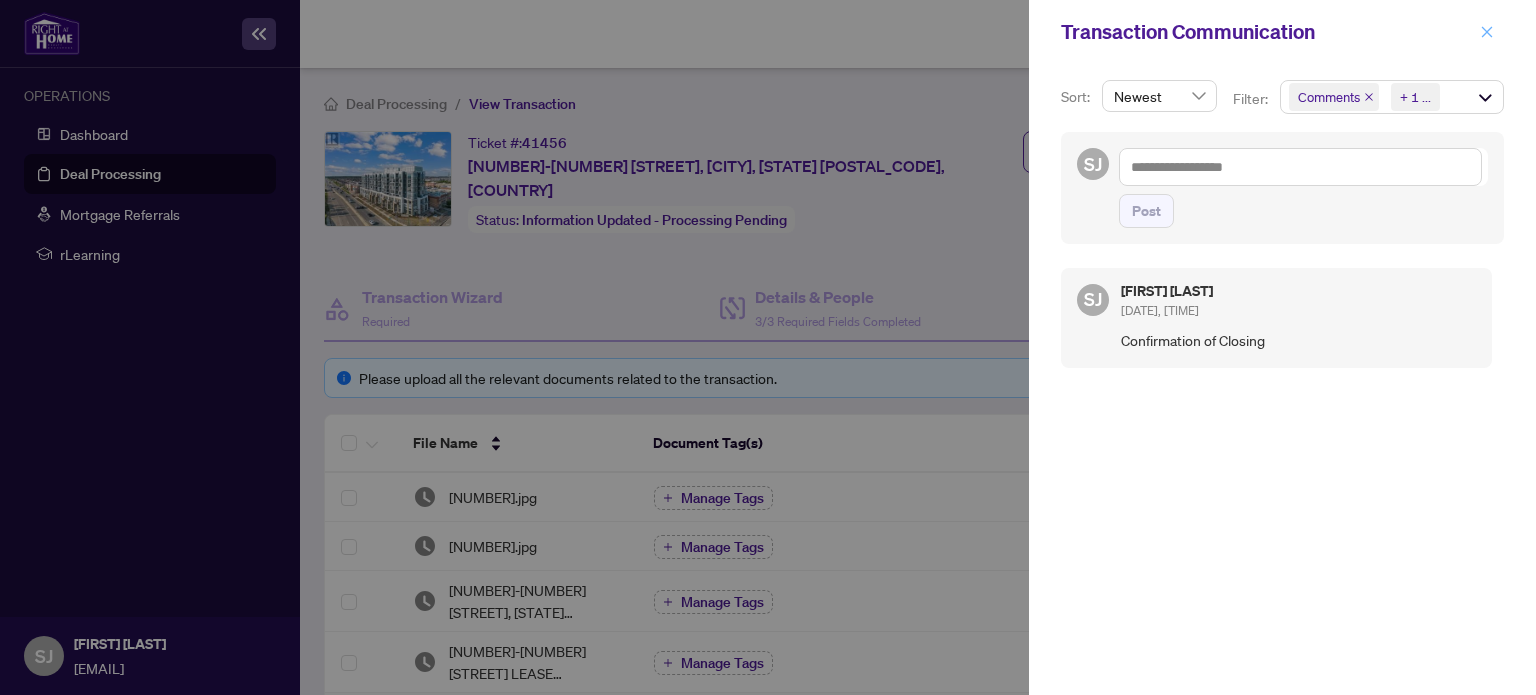 click at bounding box center [1487, 32] 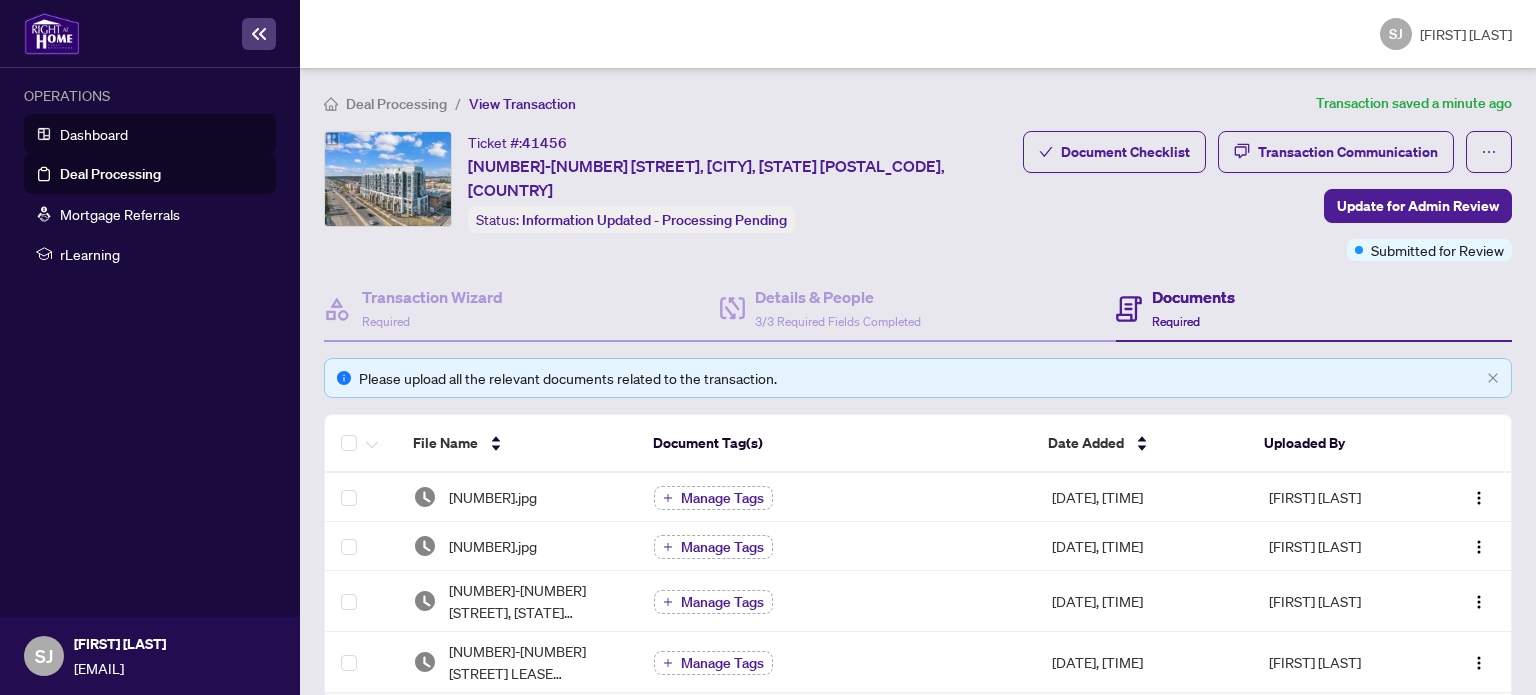 click on "Dashboard" at bounding box center [94, 134] 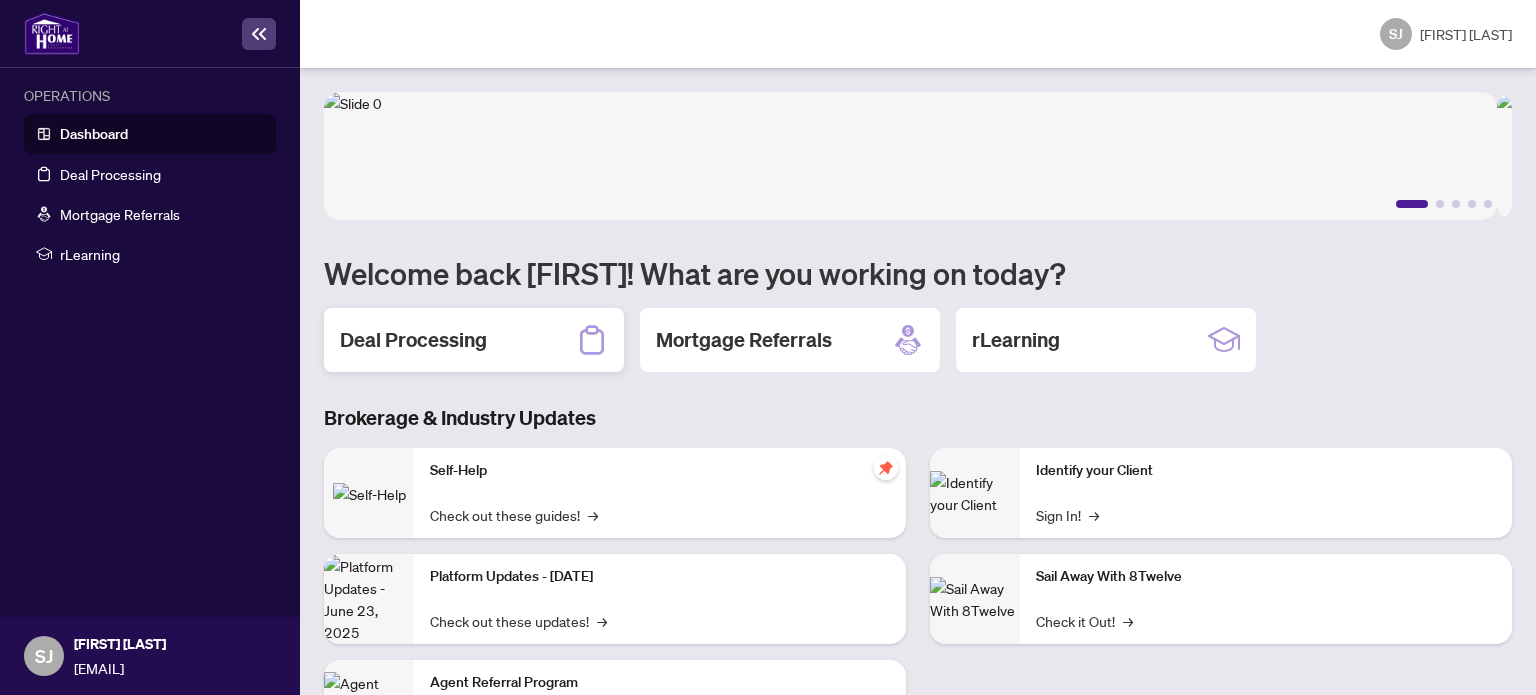 click on "Deal Processing" at bounding box center [413, 340] 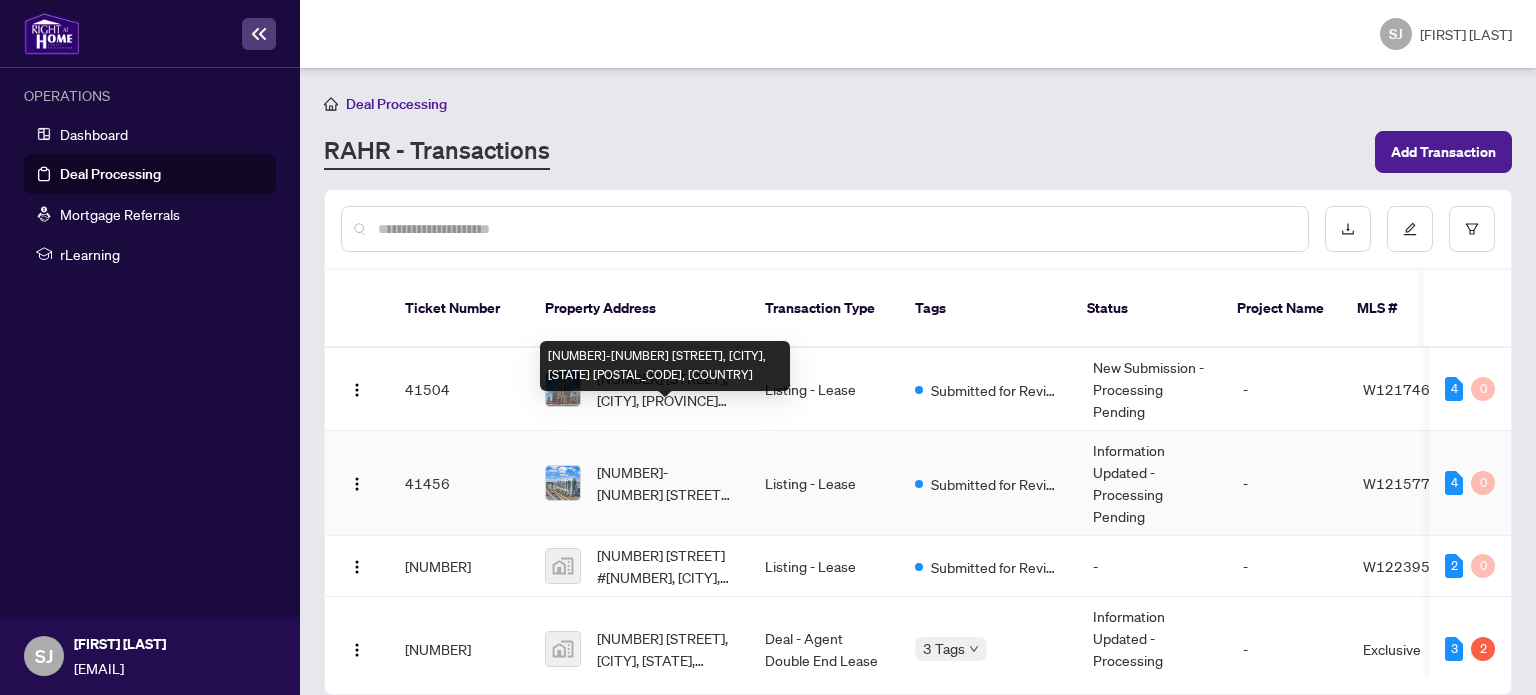 click on "[NUMBER]-[NUMBER] [STREET], [CITY], [STATE] [POSTAL_CODE], [COUNTRY]" at bounding box center (665, 483) 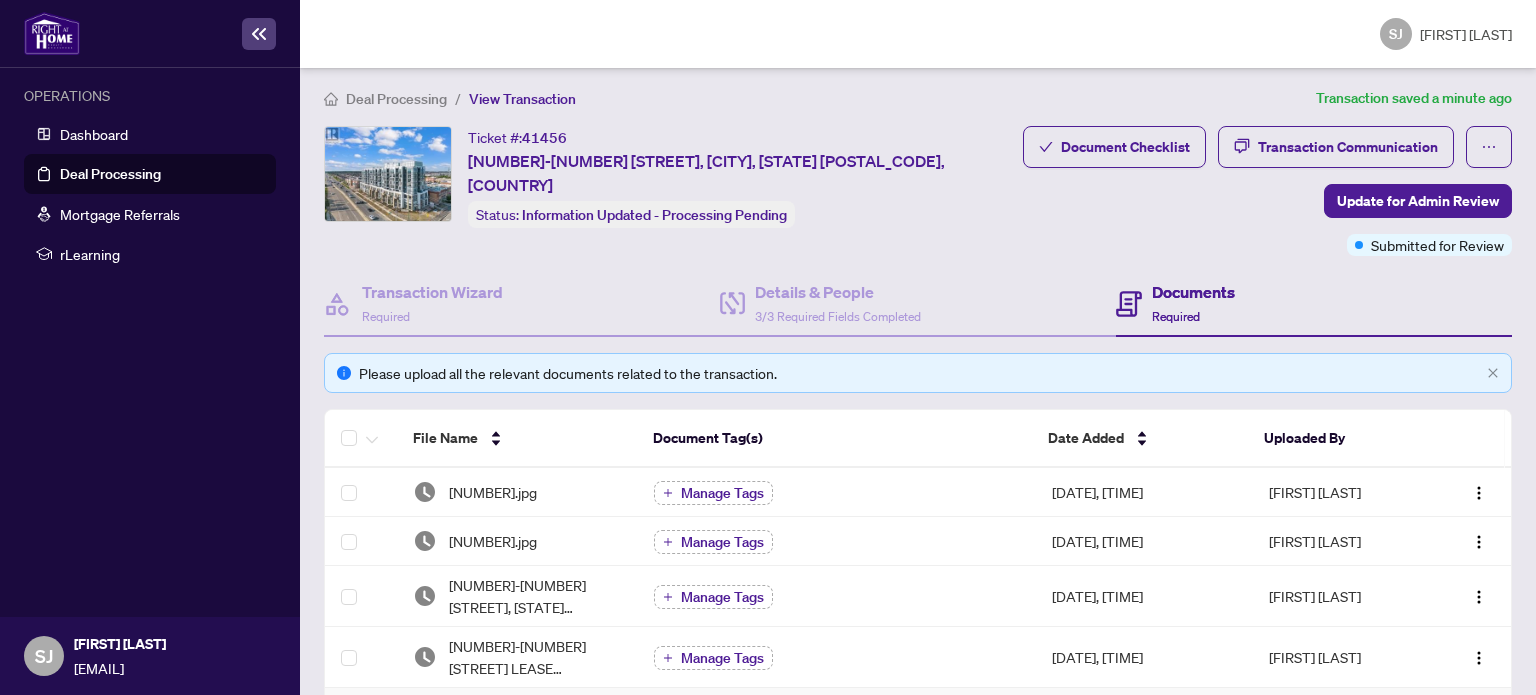 scroll, scrollTop: 0, scrollLeft: 0, axis: both 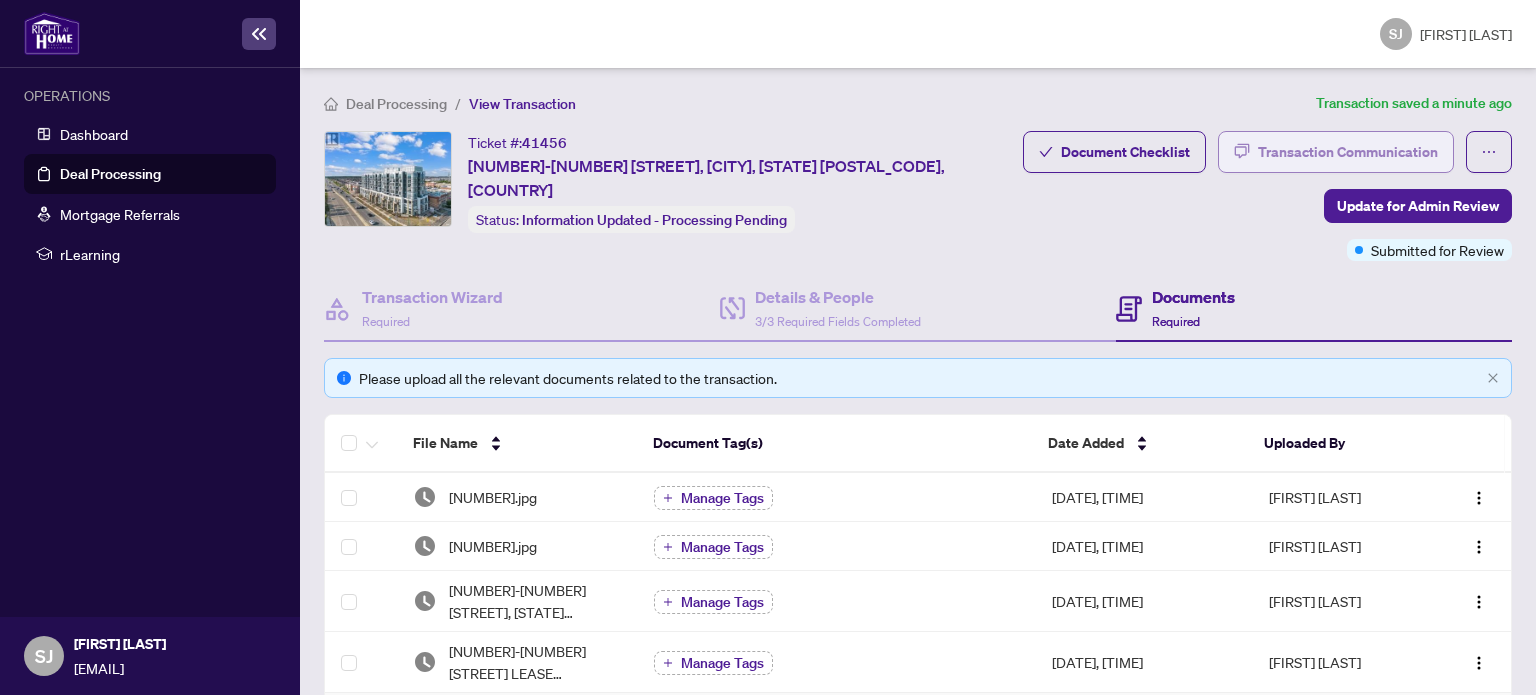 click on "Transaction Communication" at bounding box center (1348, 152) 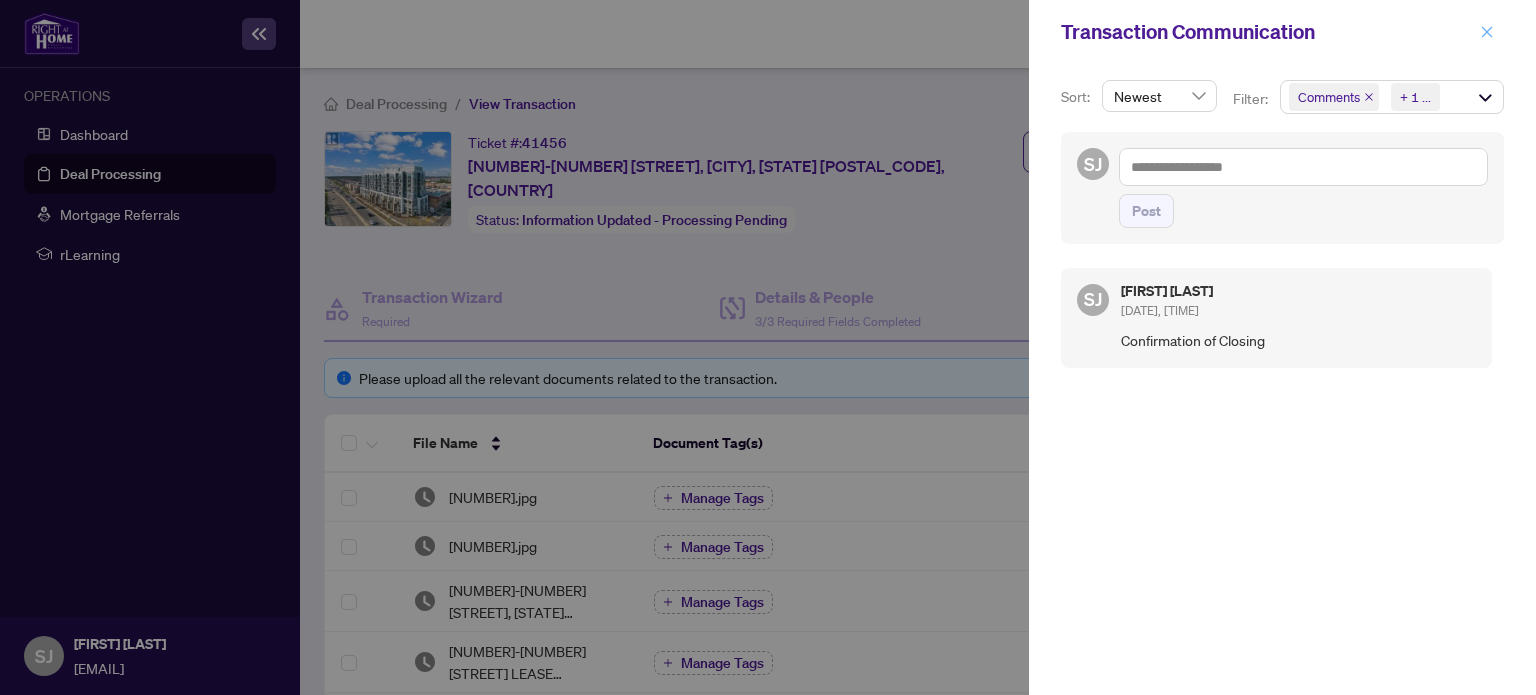 click at bounding box center [1487, 31] 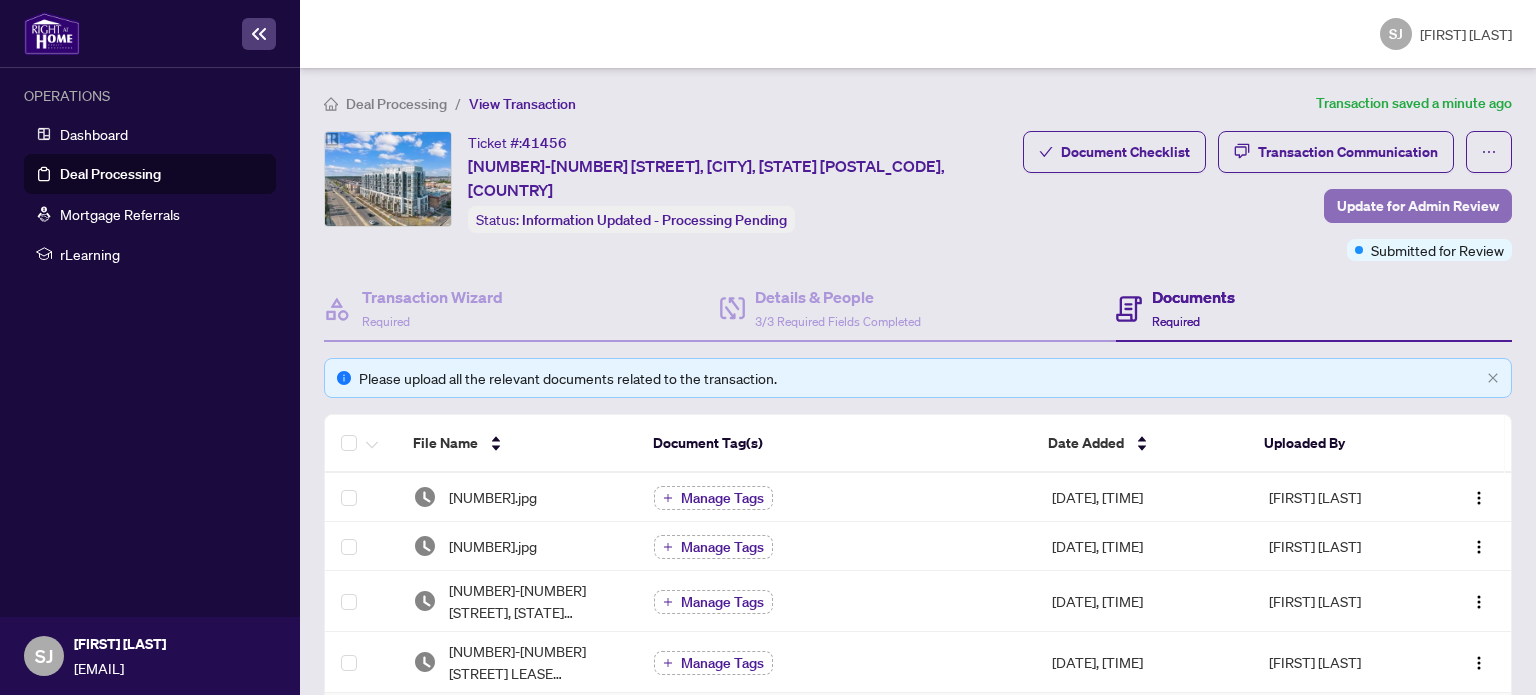 click on "Update for Admin Review" at bounding box center (1418, 206) 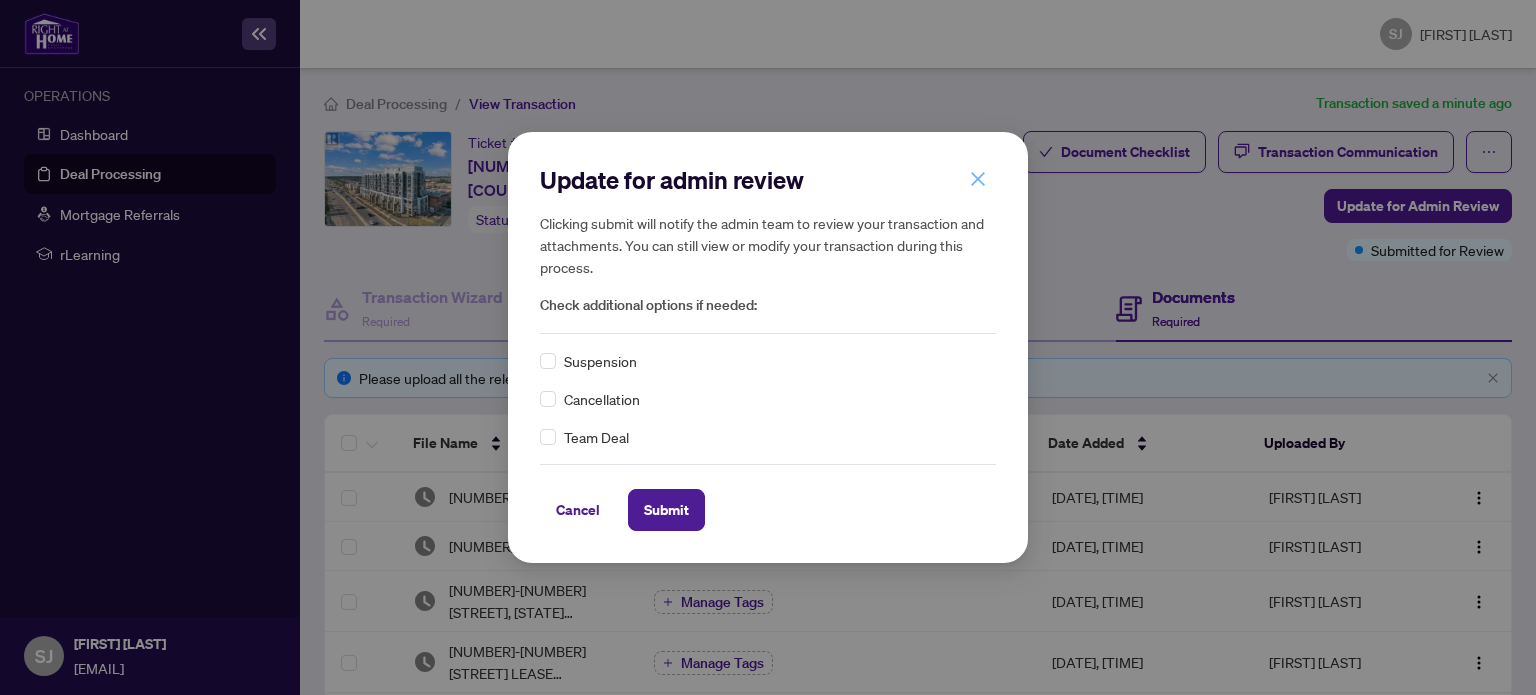 click at bounding box center (978, 179) 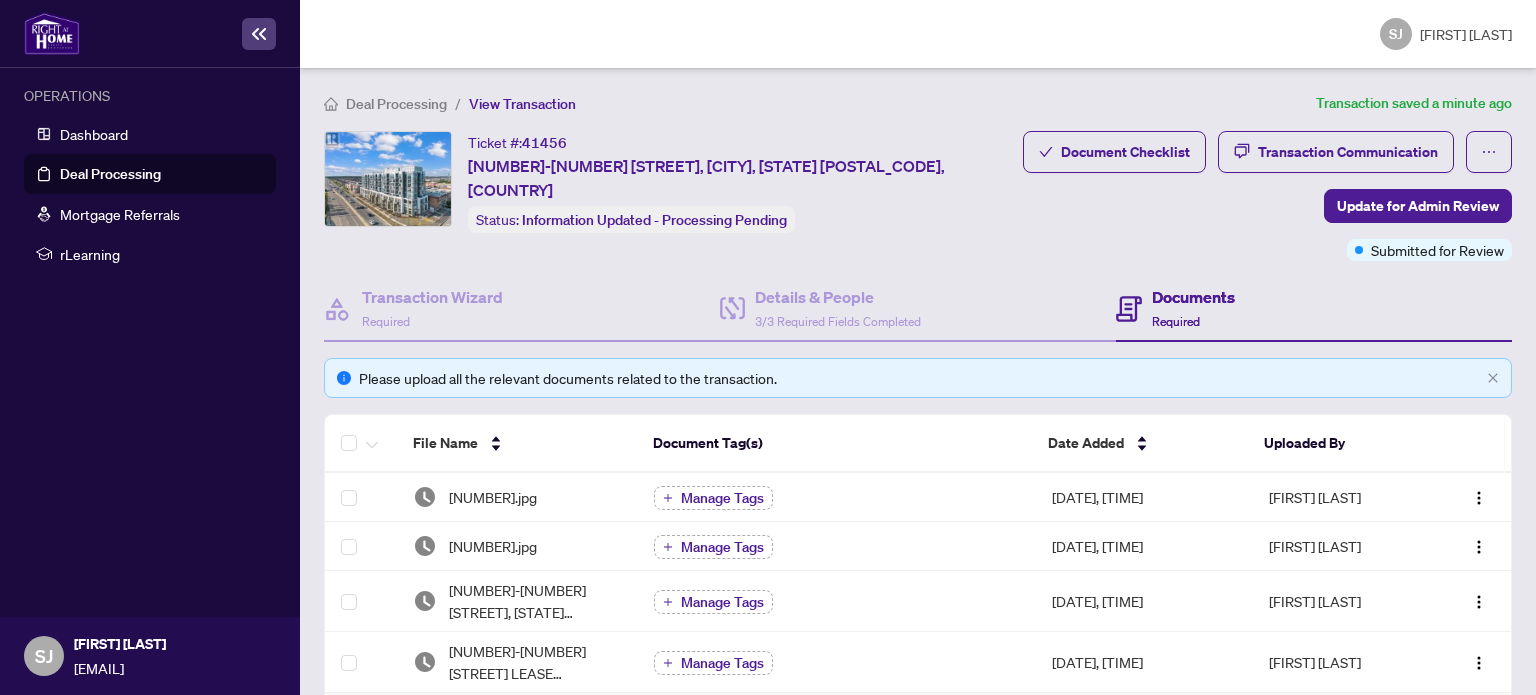click on "[FIRST] [LAST]" at bounding box center (1466, 34) 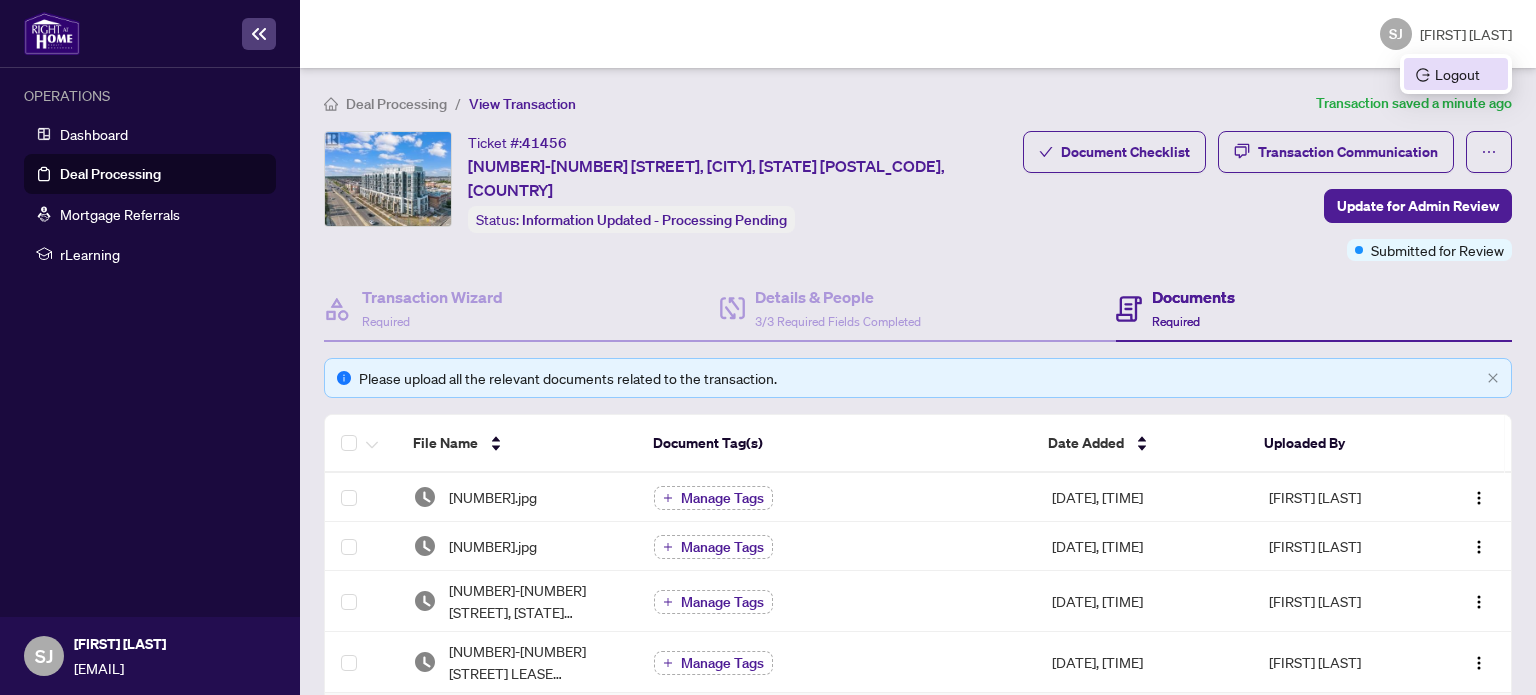 click on "Logout" at bounding box center [1456, 74] 